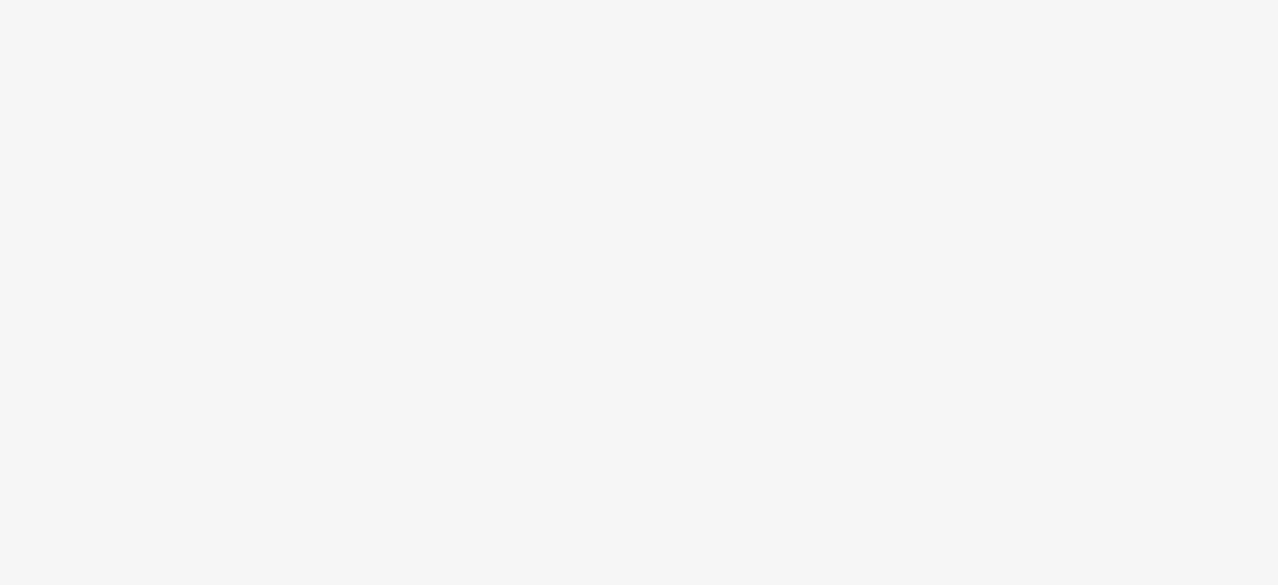 scroll, scrollTop: 0, scrollLeft: 0, axis: both 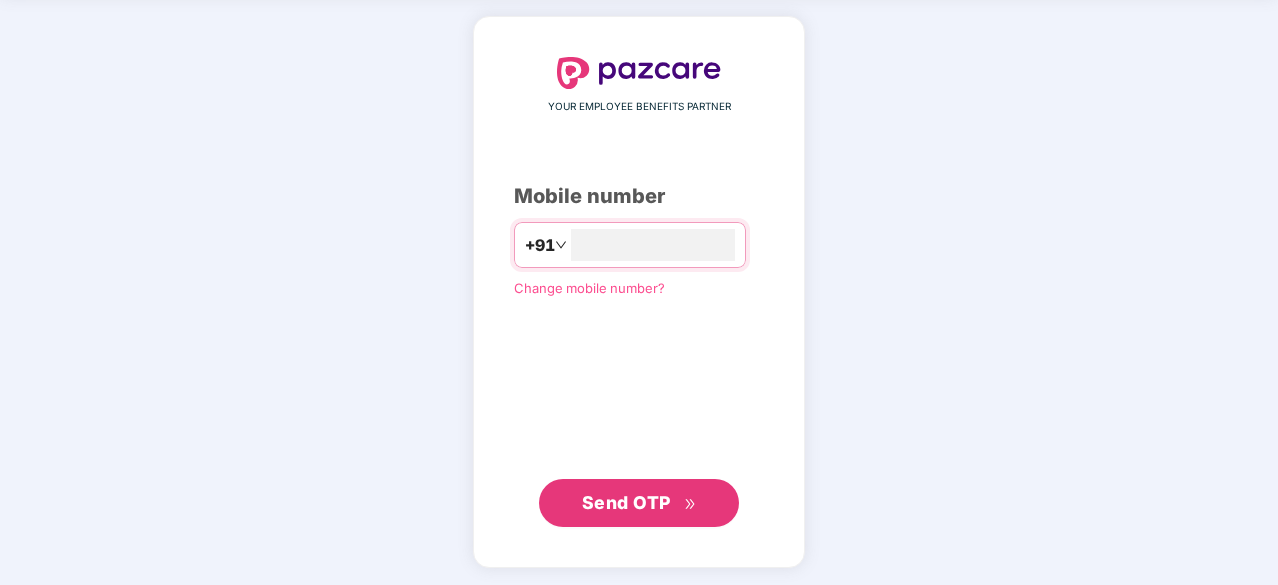 type on "**********" 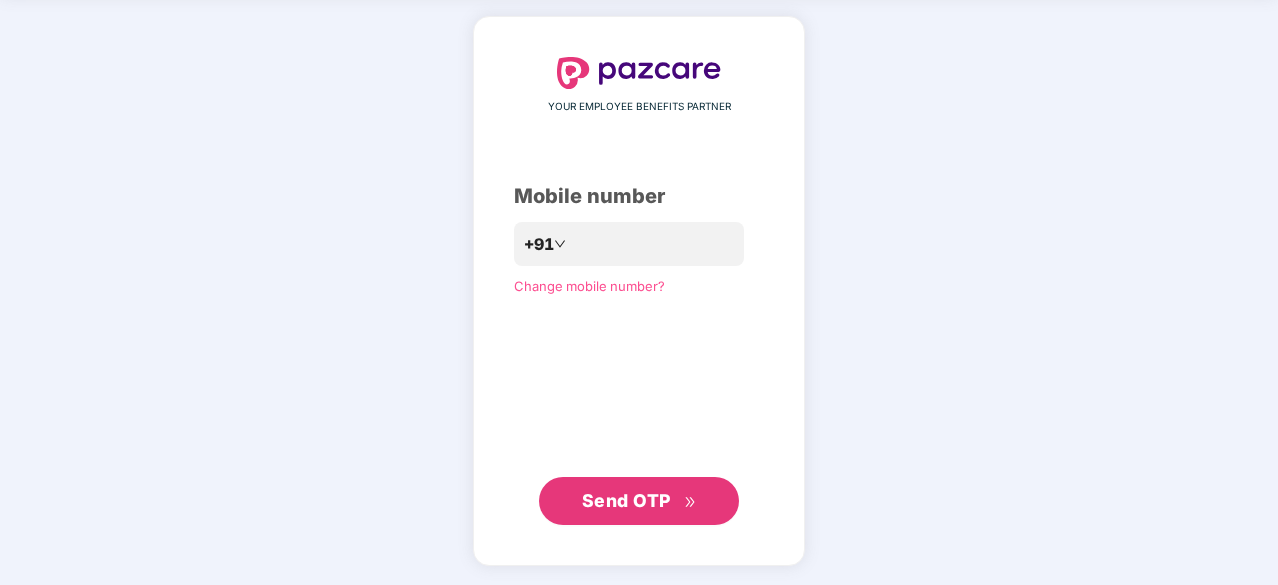 click on "Send OTP" at bounding box center (639, 501) 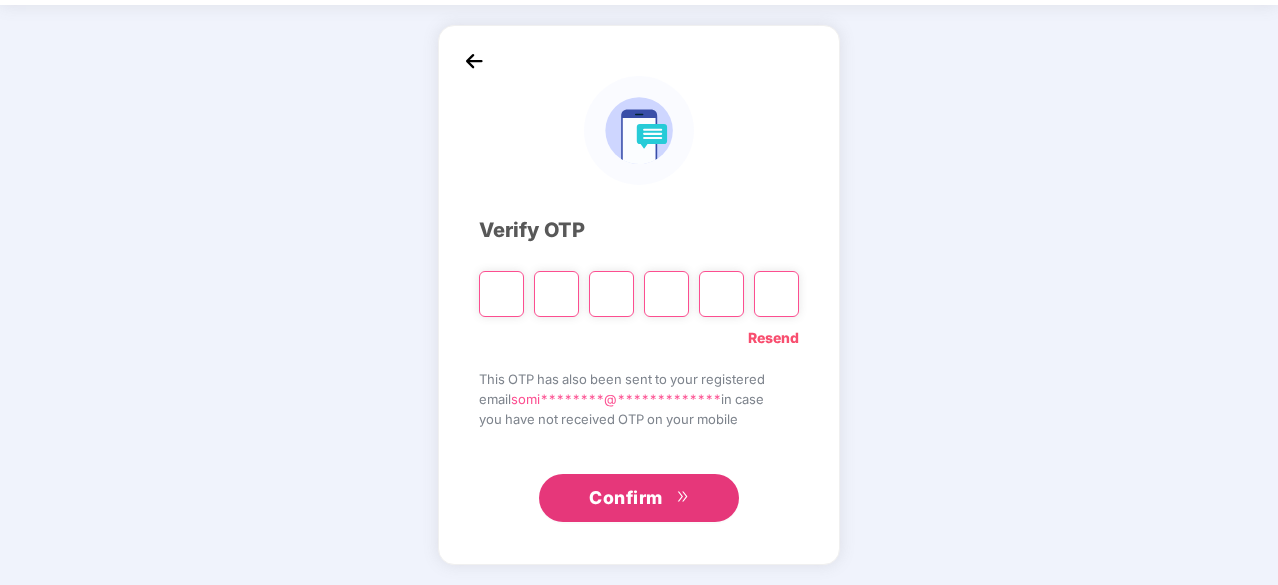 scroll, scrollTop: 66, scrollLeft: 0, axis: vertical 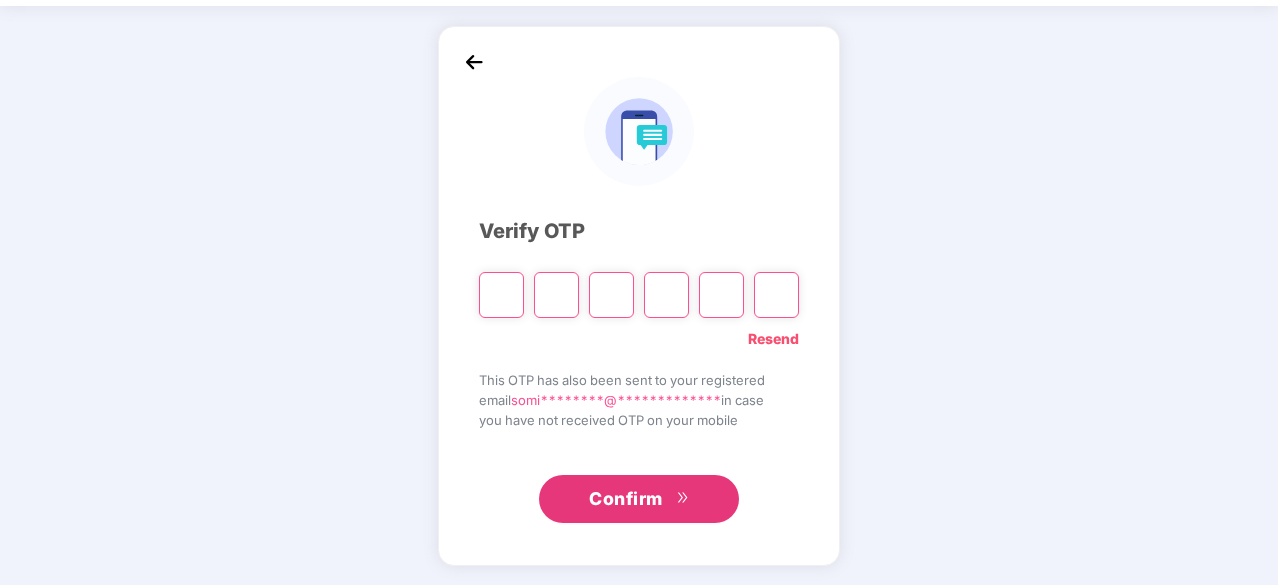 type on "*" 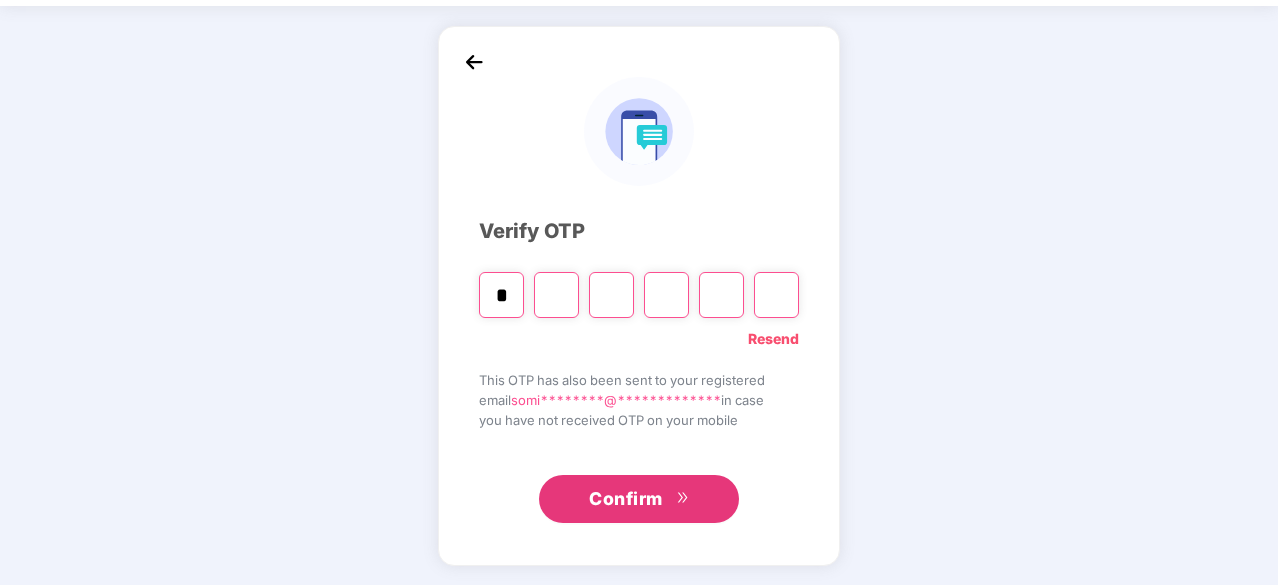 type on "*" 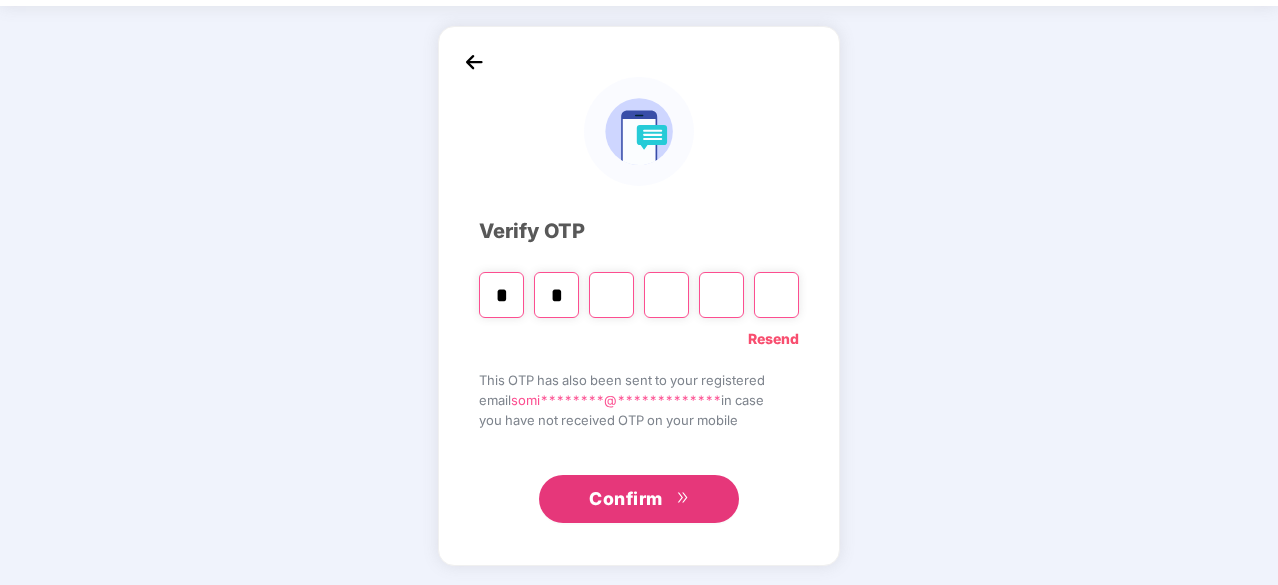 type on "*" 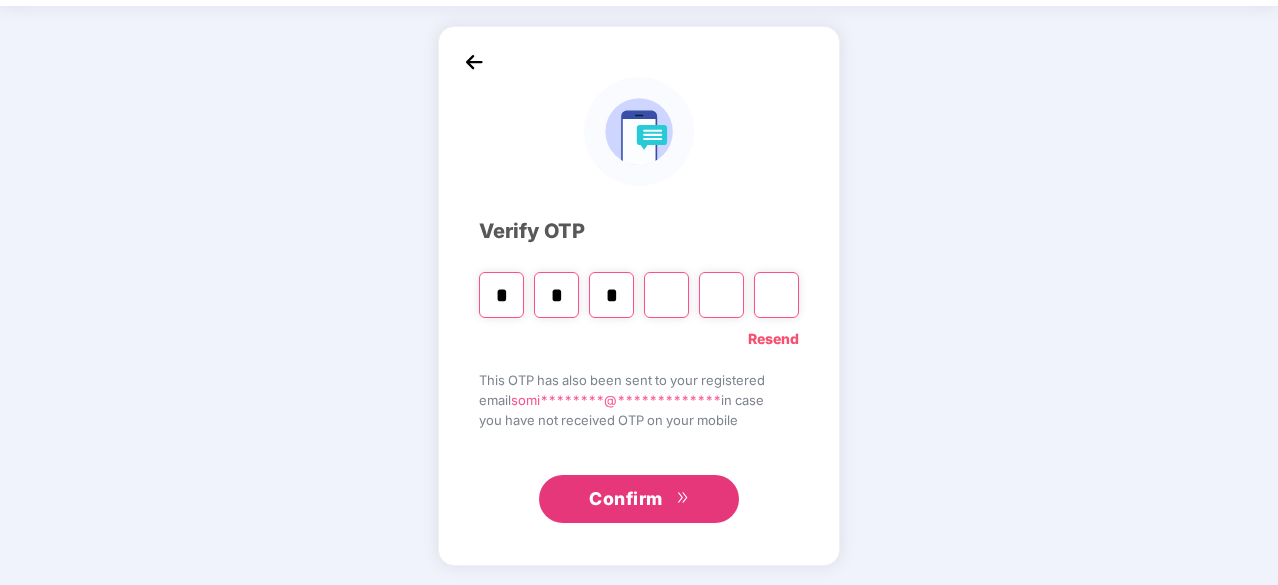 type on "*" 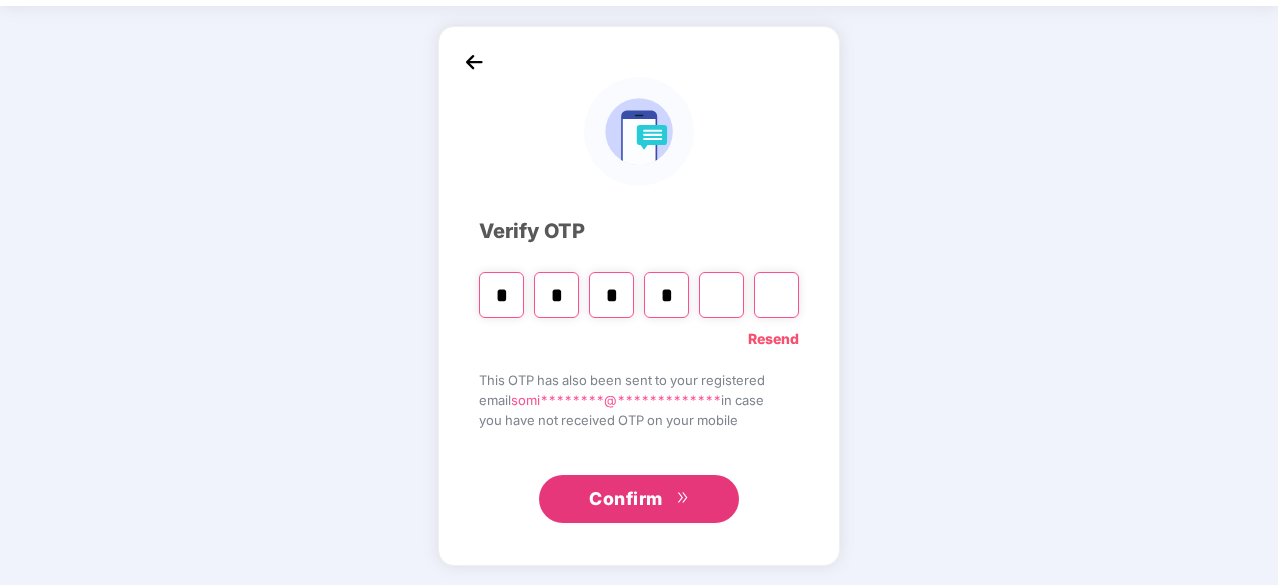 type on "*" 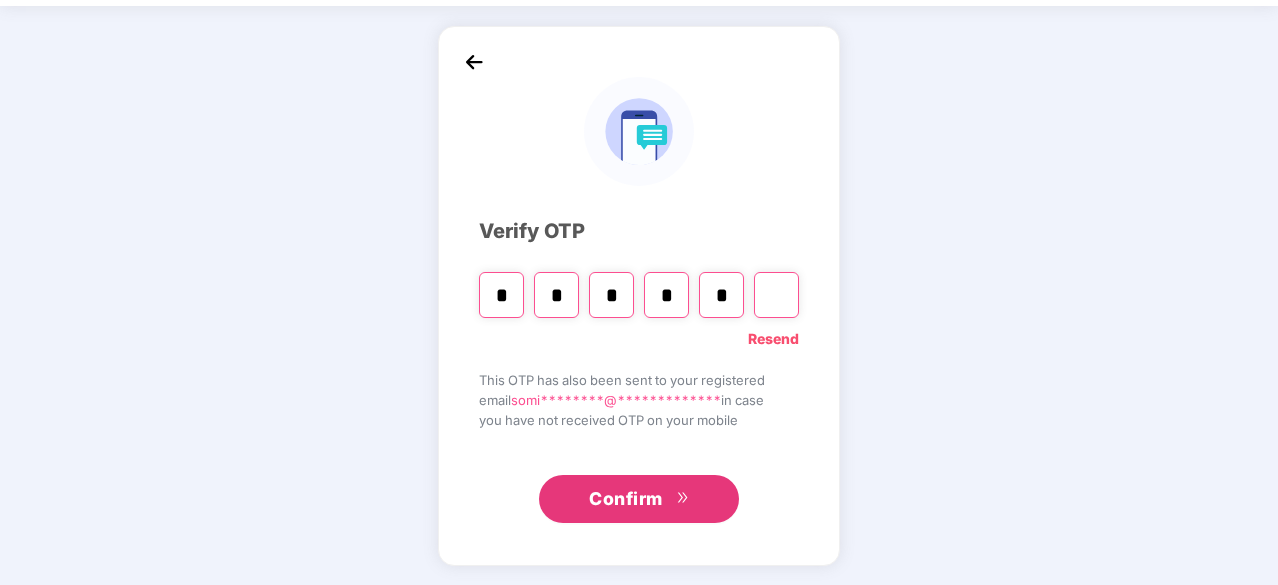 type on "*" 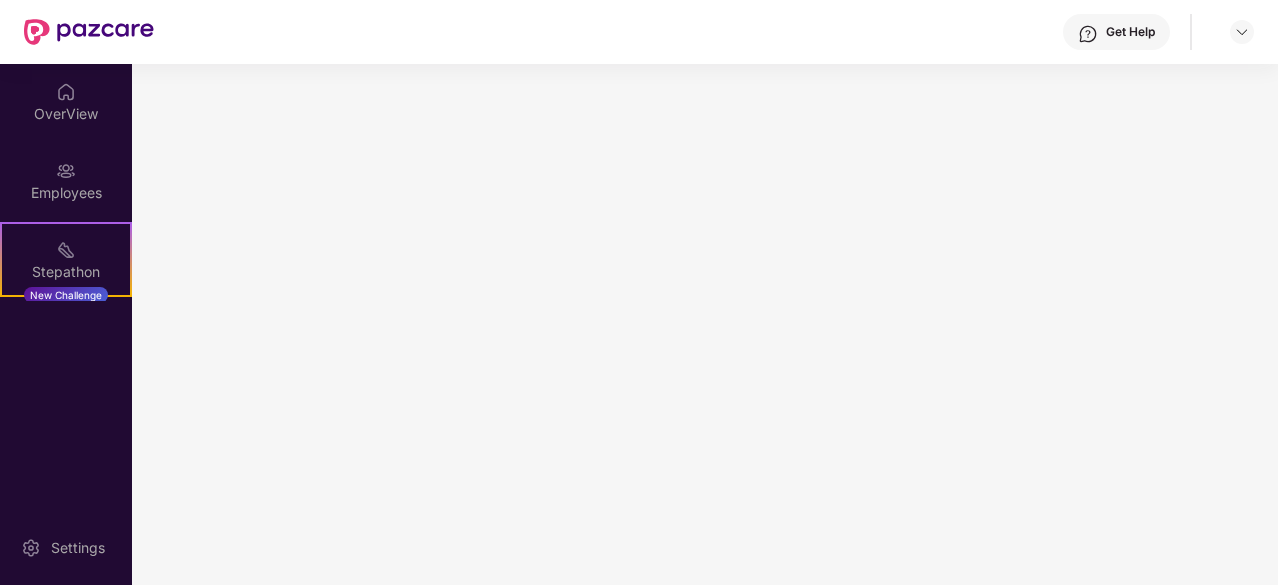 scroll, scrollTop: 0, scrollLeft: 0, axis: both 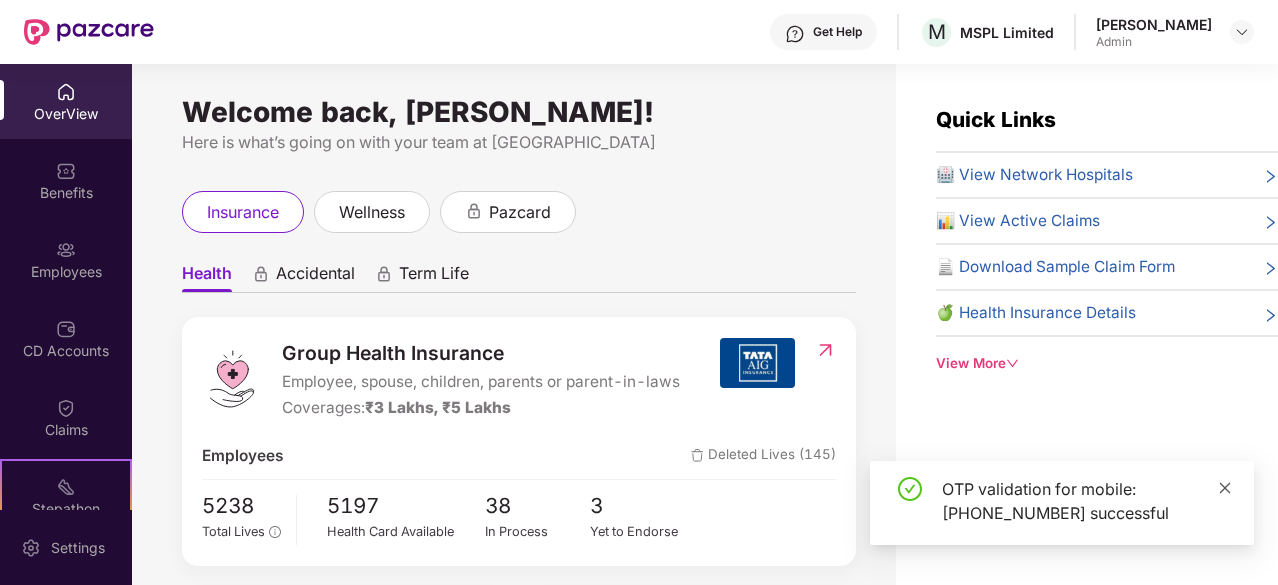 click 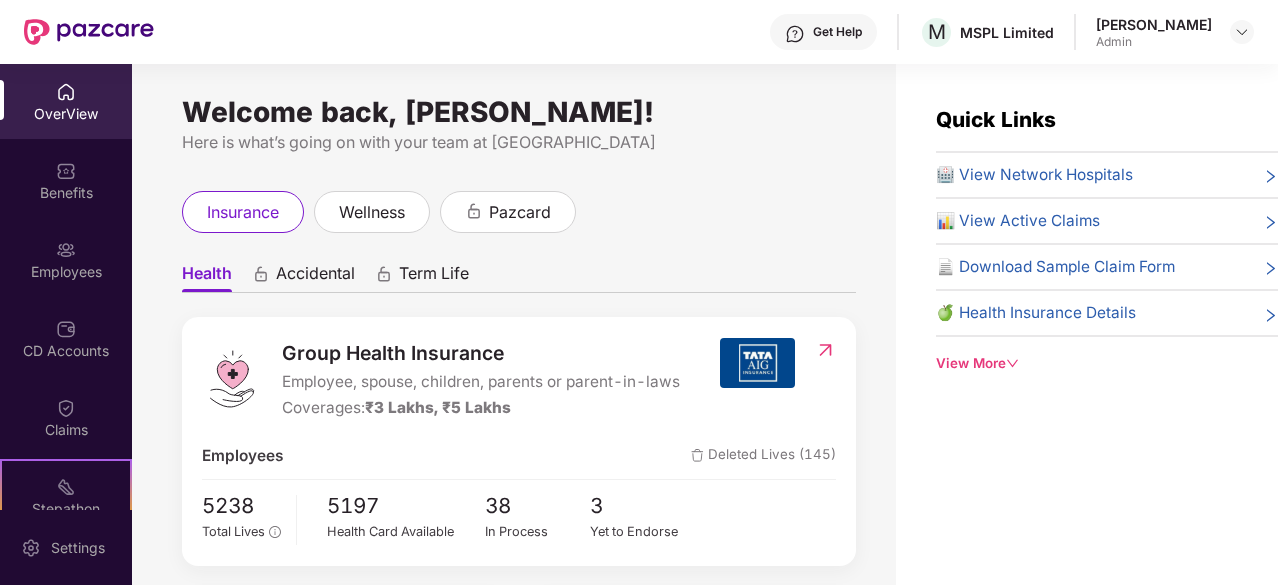 click on "🏥 View Network Hospitals 📊 View Active Claims 📄 Download Sample Claim Form 🍏 Health Insurance Details" at bounding box center (1107, 250) 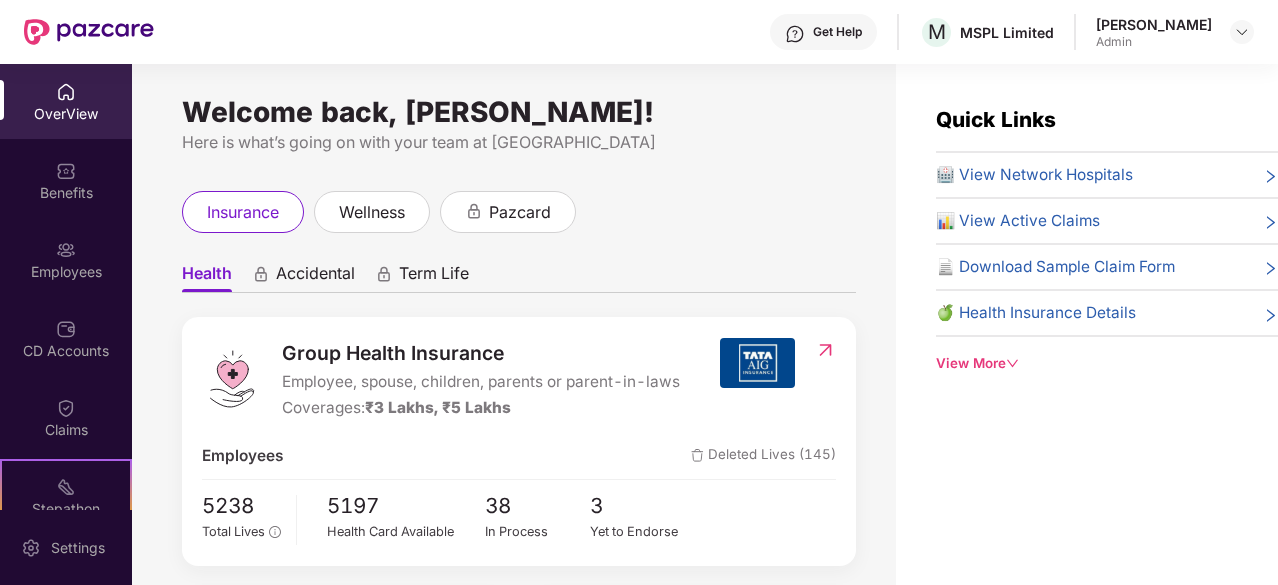 click on "📊 View Active Claims" at bounding box center [1018, 221] 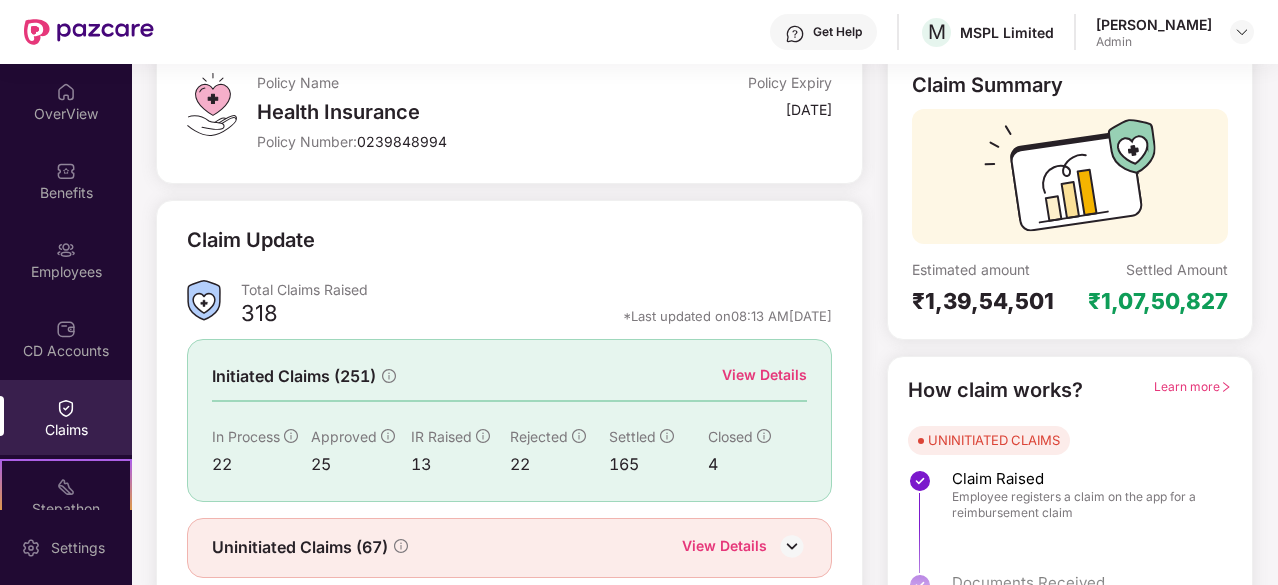 scroll, scrollTop: 196, scrollLeft: 0, axis: vertical 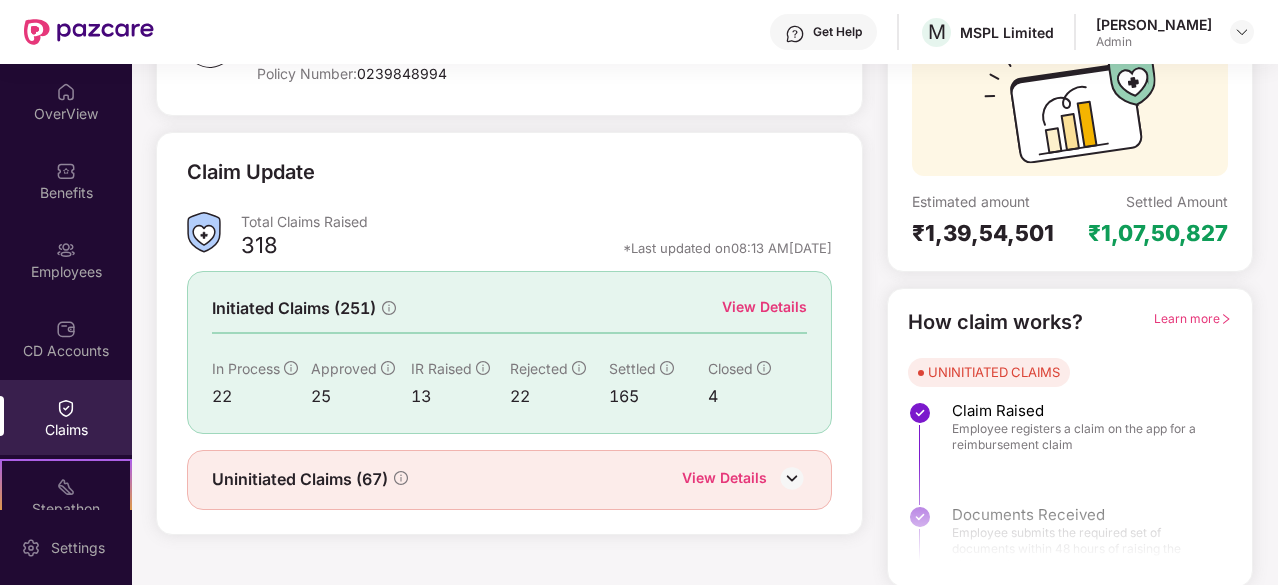 click on "Closed" at bounding box center [730, 368] 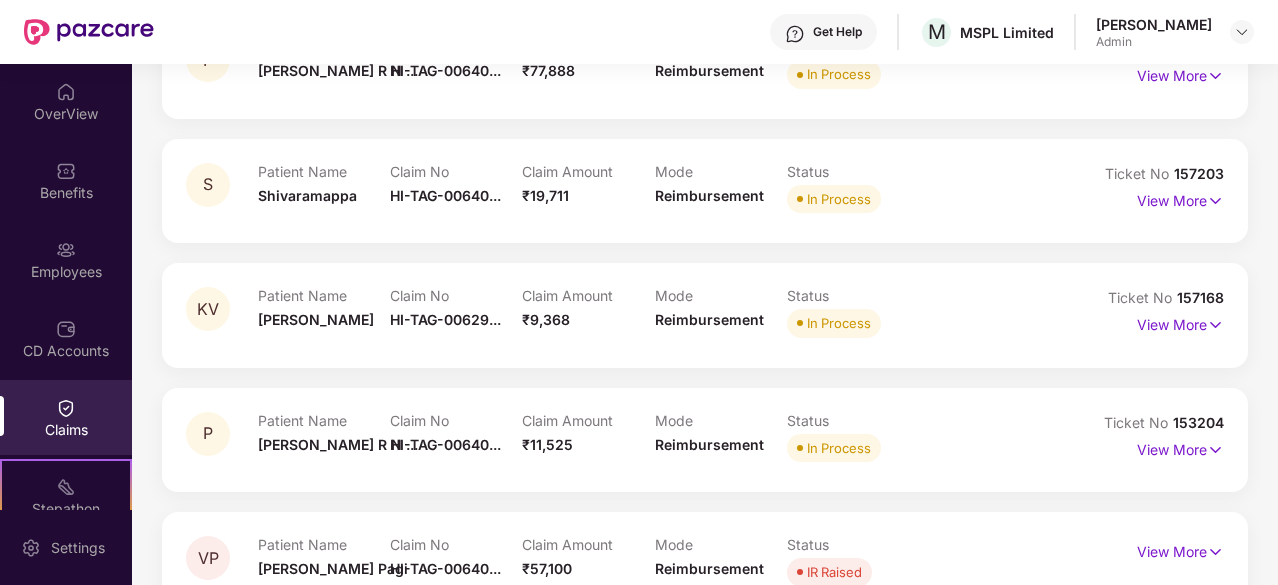 scroll, scrollTop: 696, scrollLeft: 0, axis: vertical 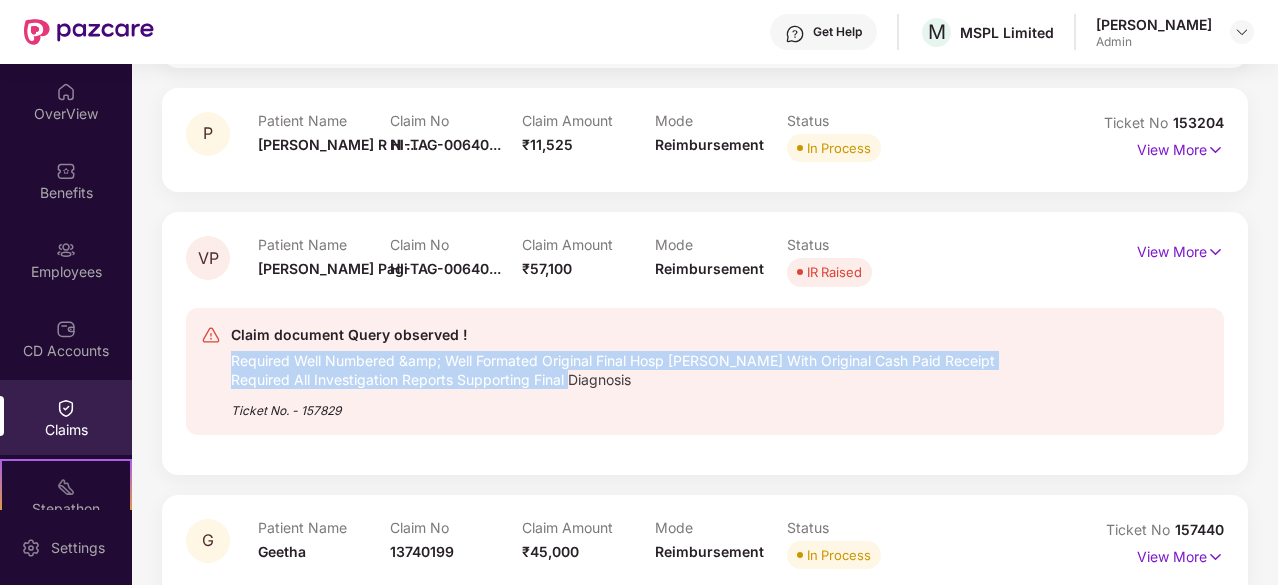 drag, startPoint x: 235, startPoint y: 358, endPoint x: 998, endPoint y: 371, distance: 763.1107 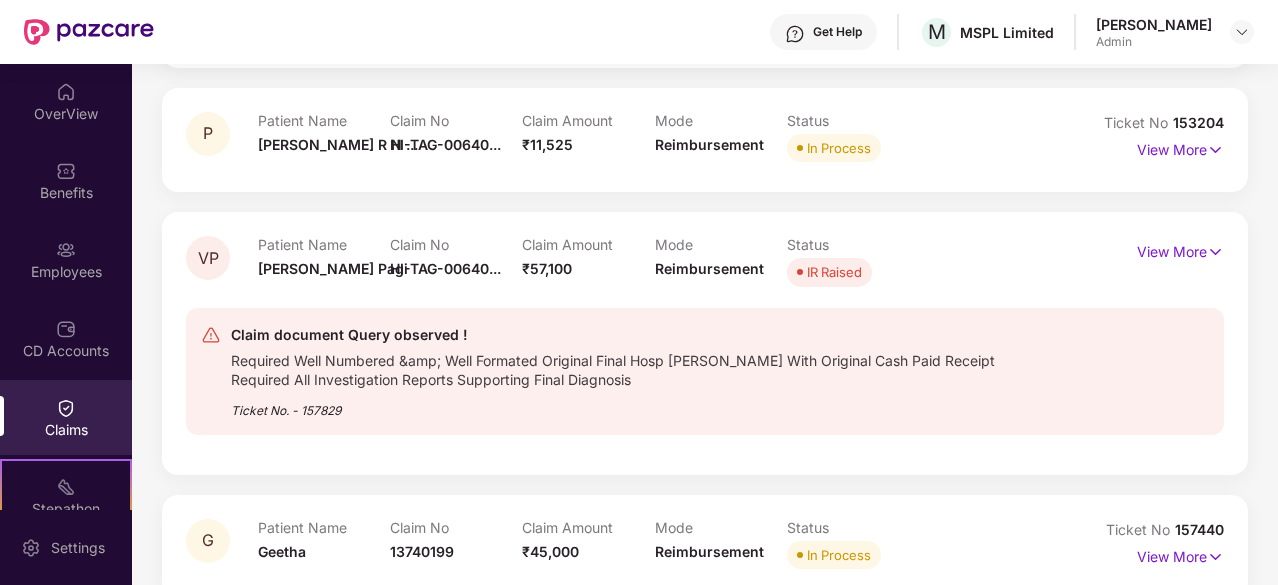 click on "Ticket No. - 157829" at bounding box center [636, 404] 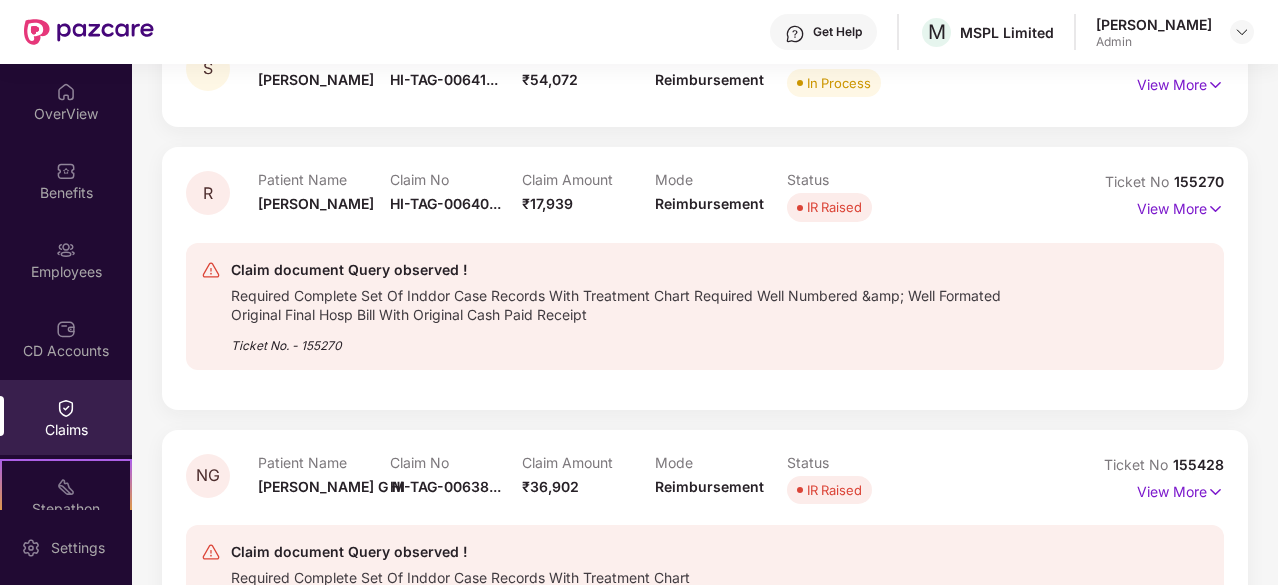 scroll, scrollTop: 1296, scrollLeft: 0, axis: vertical 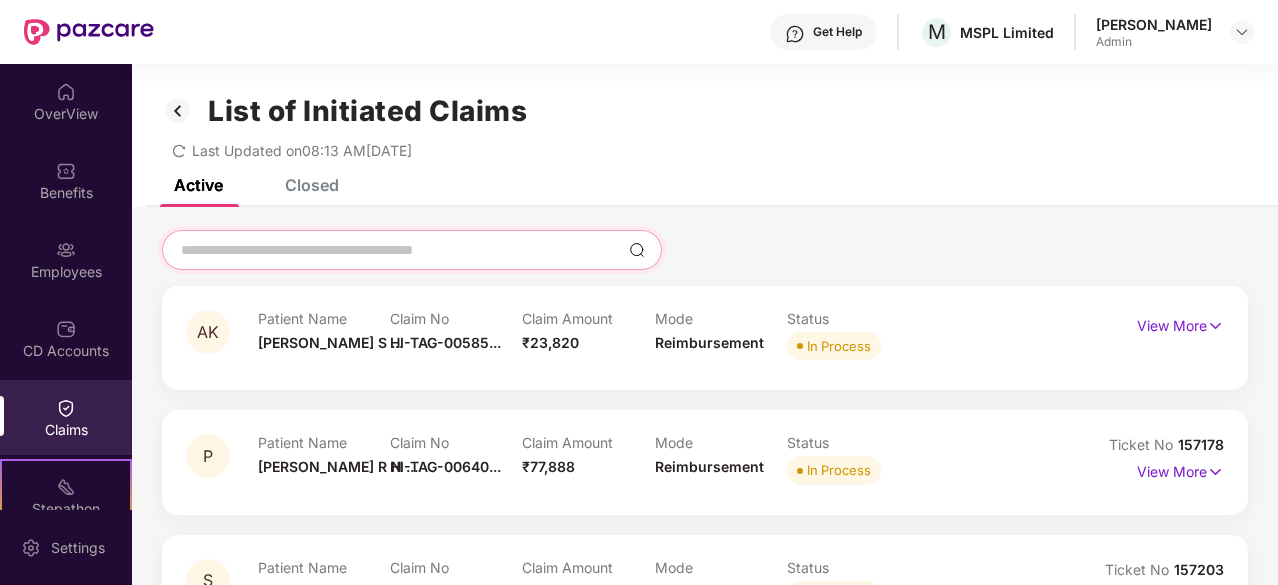 click at bounding box center [400, 250] 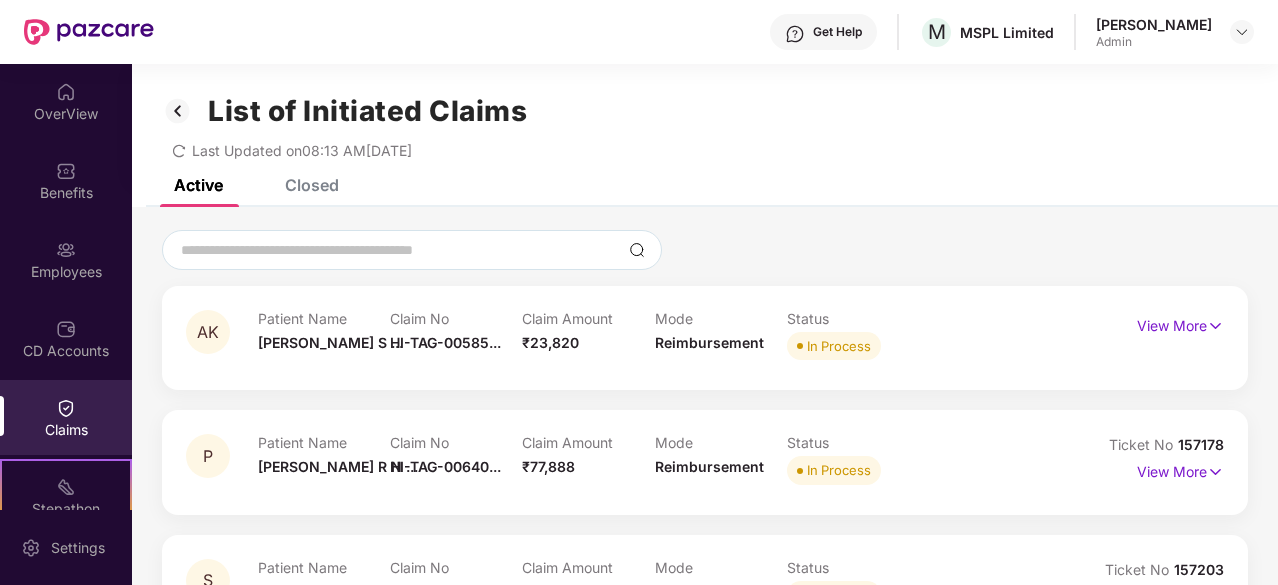 click on "Closed" at bounding box center [312, 185] 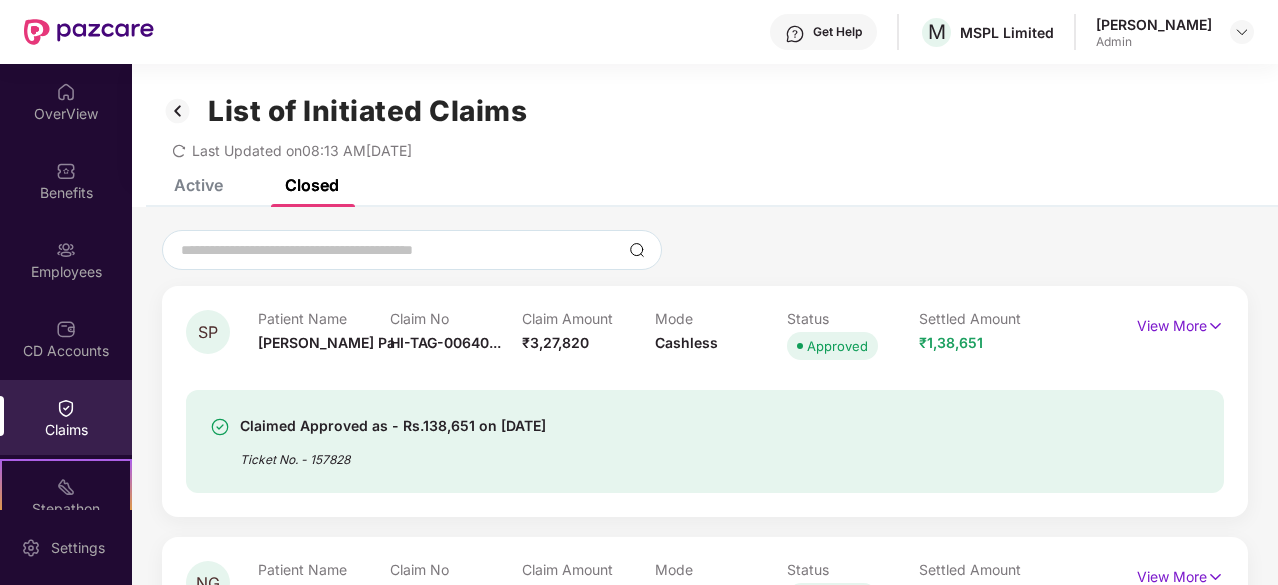 click on "Active" at bounding box center [198, 185] 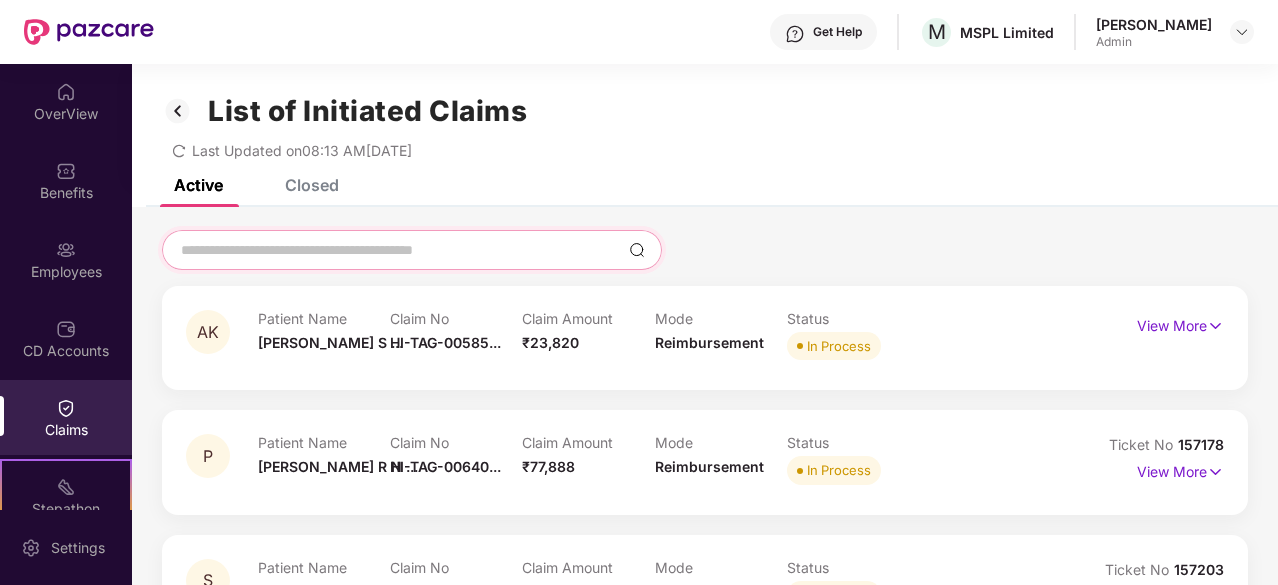 click at bounding box center [400, 250] 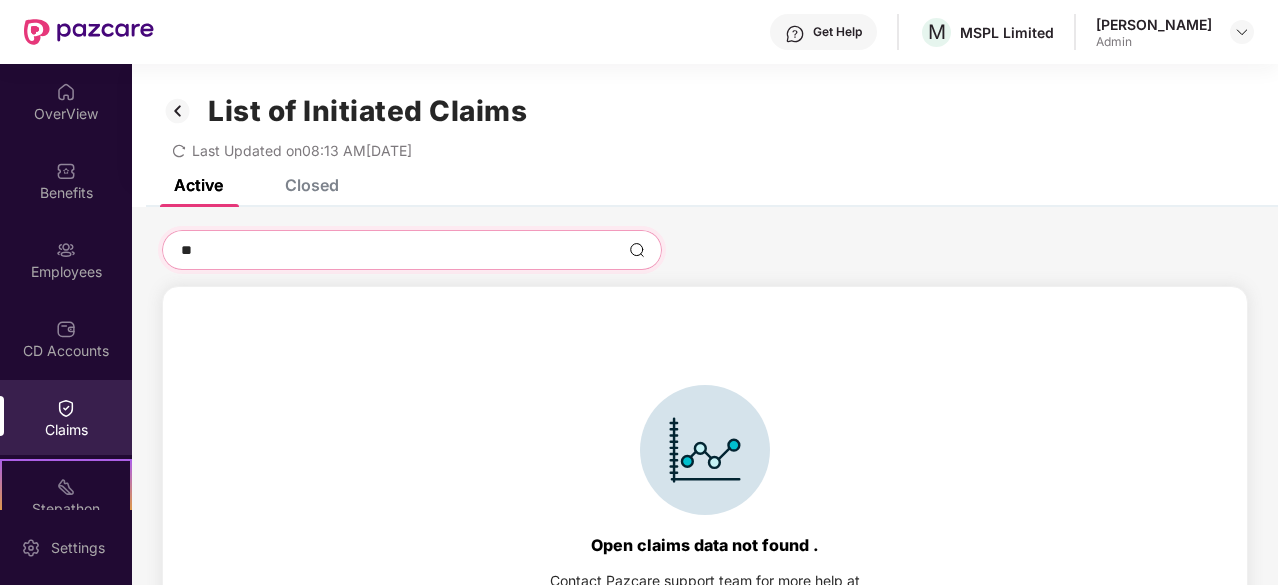 type on "*" 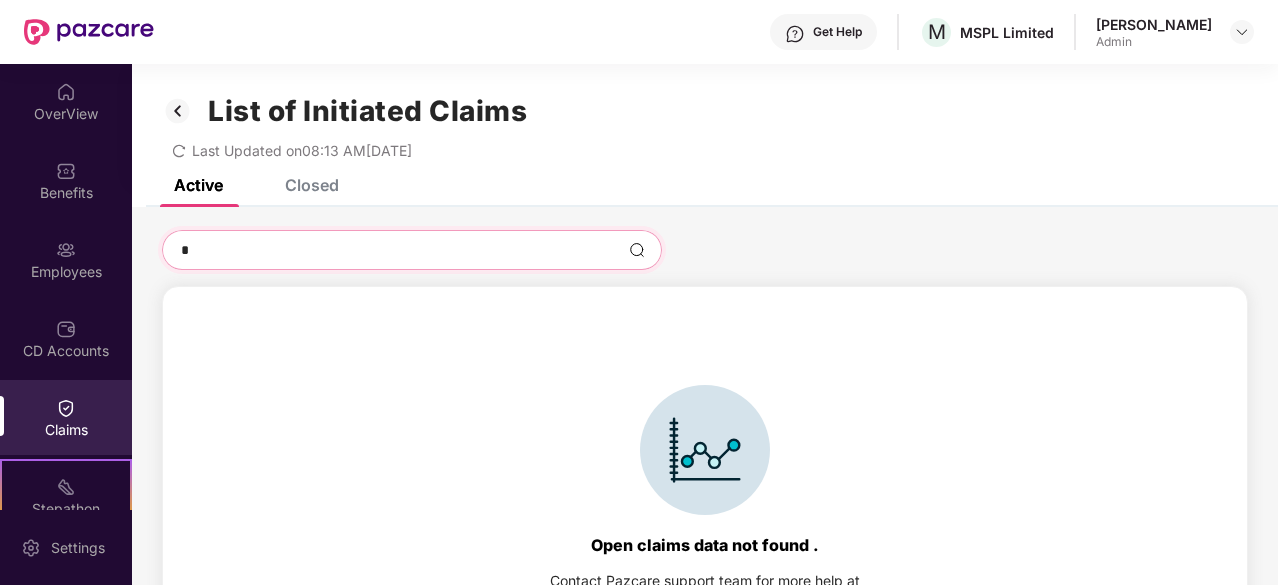 type 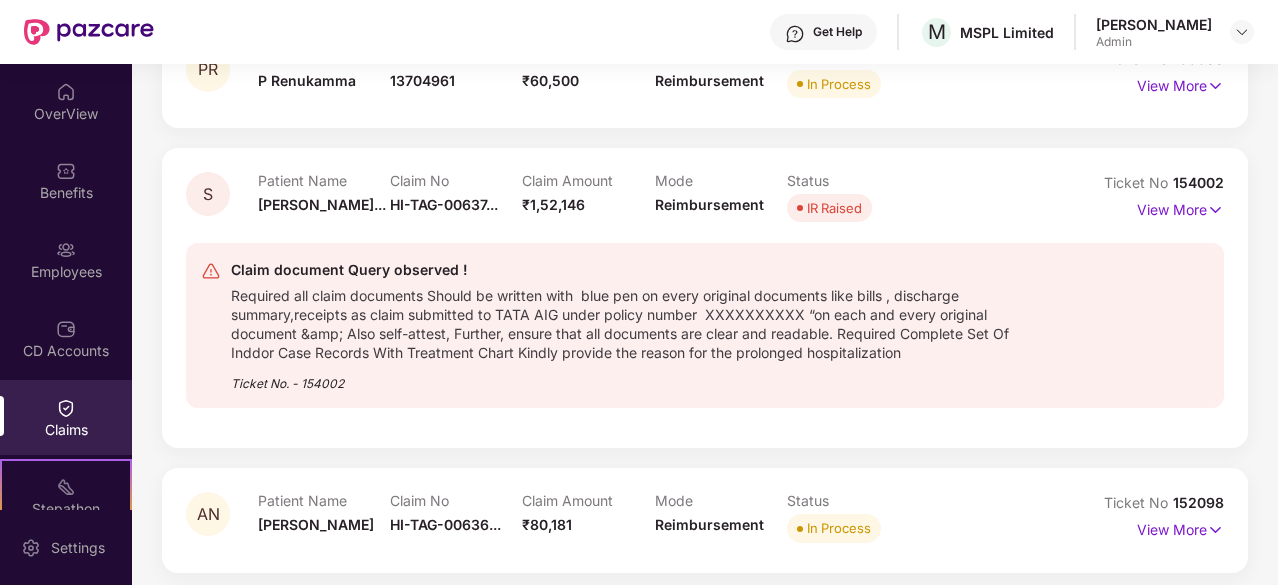 scroll, scrollTop: 2000, scrollLeft: 0, axis: vertical 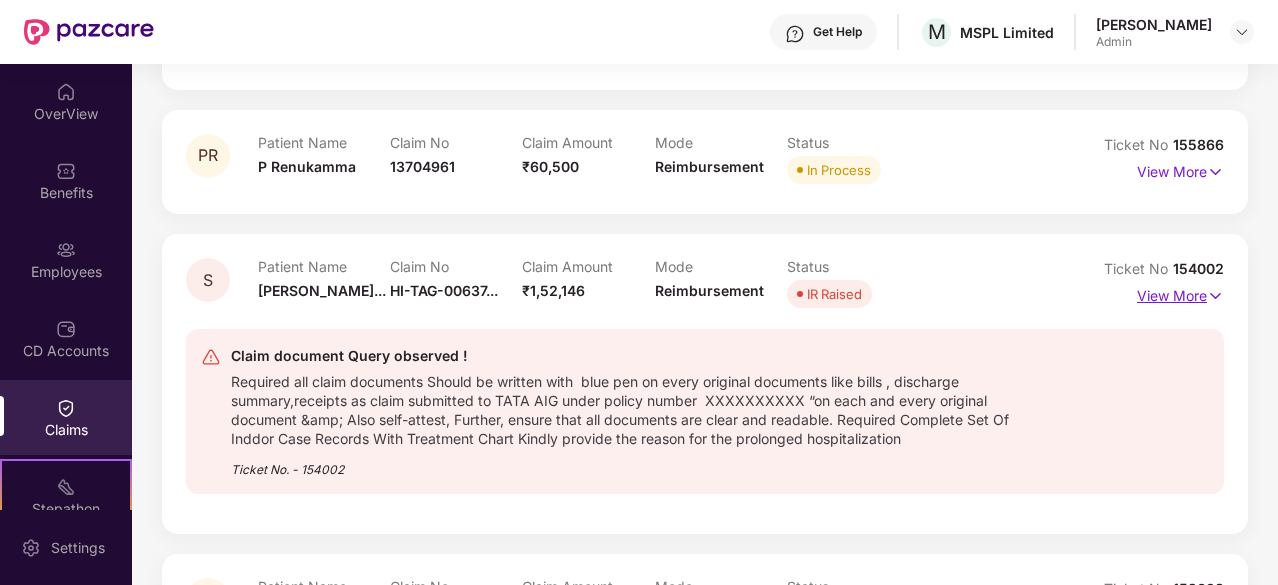 click on "View More" at bounding box center [1180, 293] 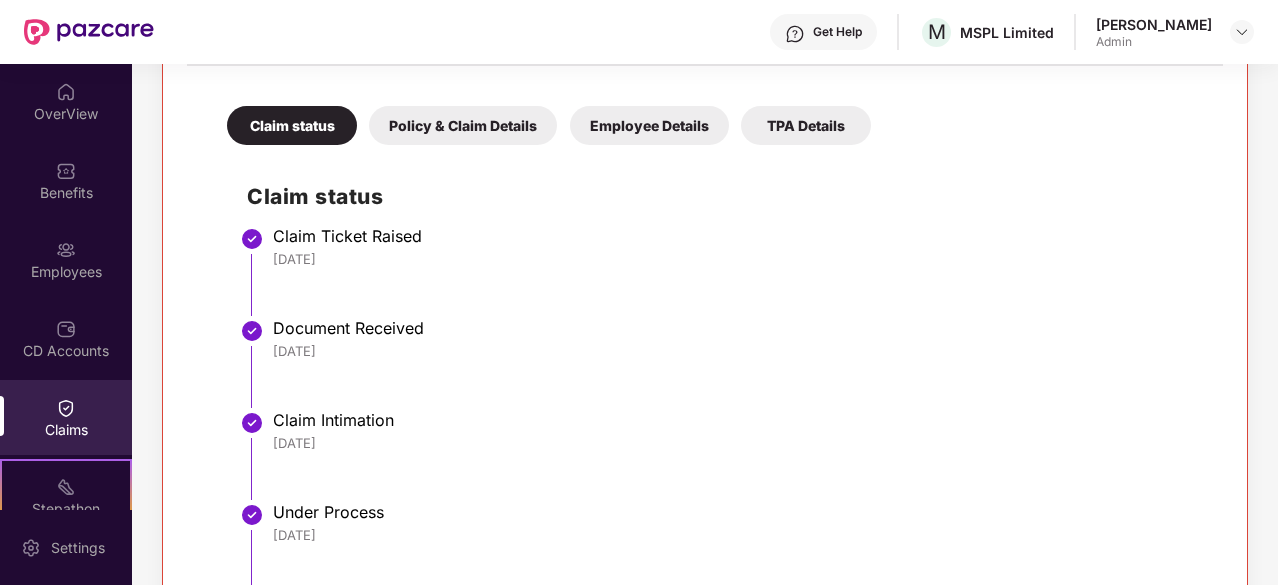 scroll, scrollTop: 2500, scrollLeft: 0, axis: vertical 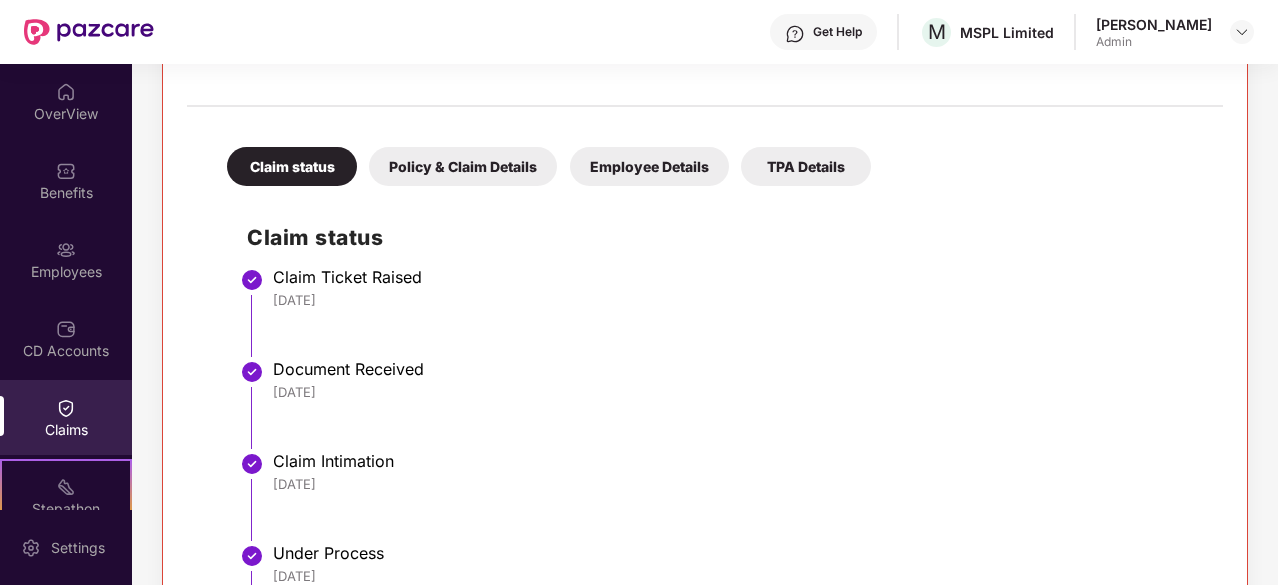 click on "Policy & Claim Details" at bounding box center [463, 166] 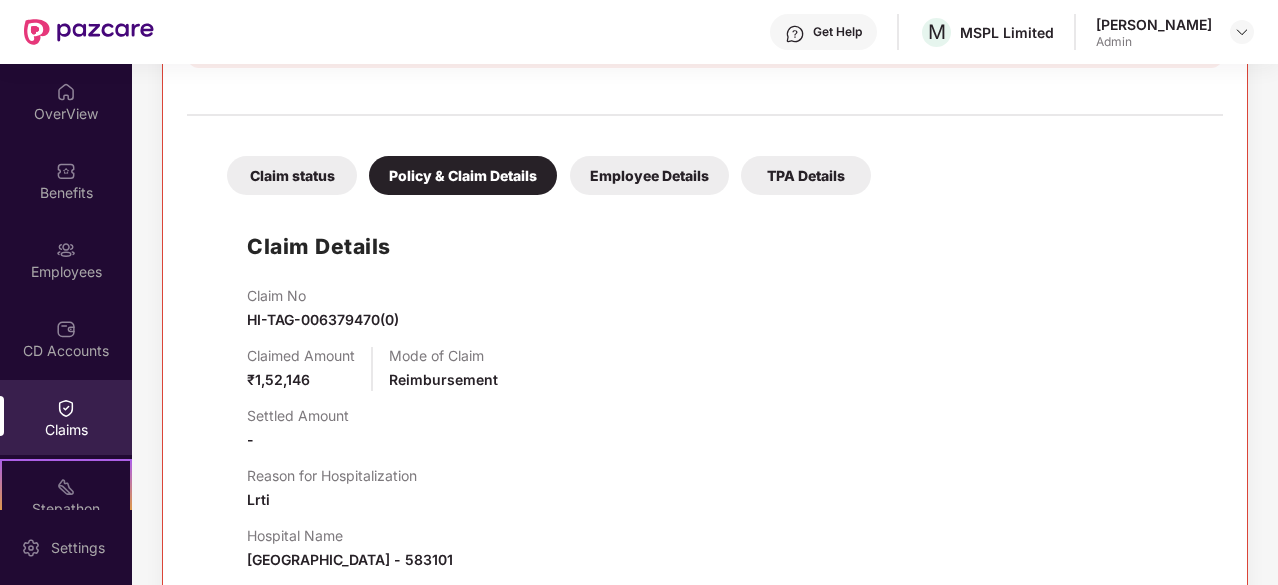 scroll, scrollTop: 2400, scrollLeft: 0, axis: vertical 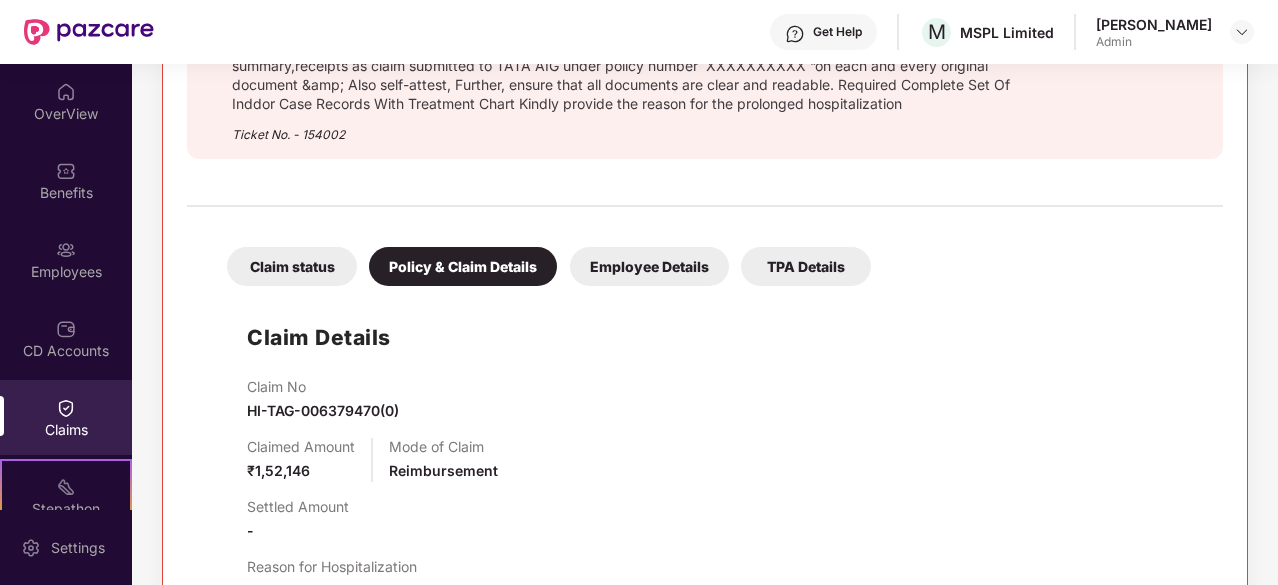 click on "Employee Details" at bounding box center [649, 266] 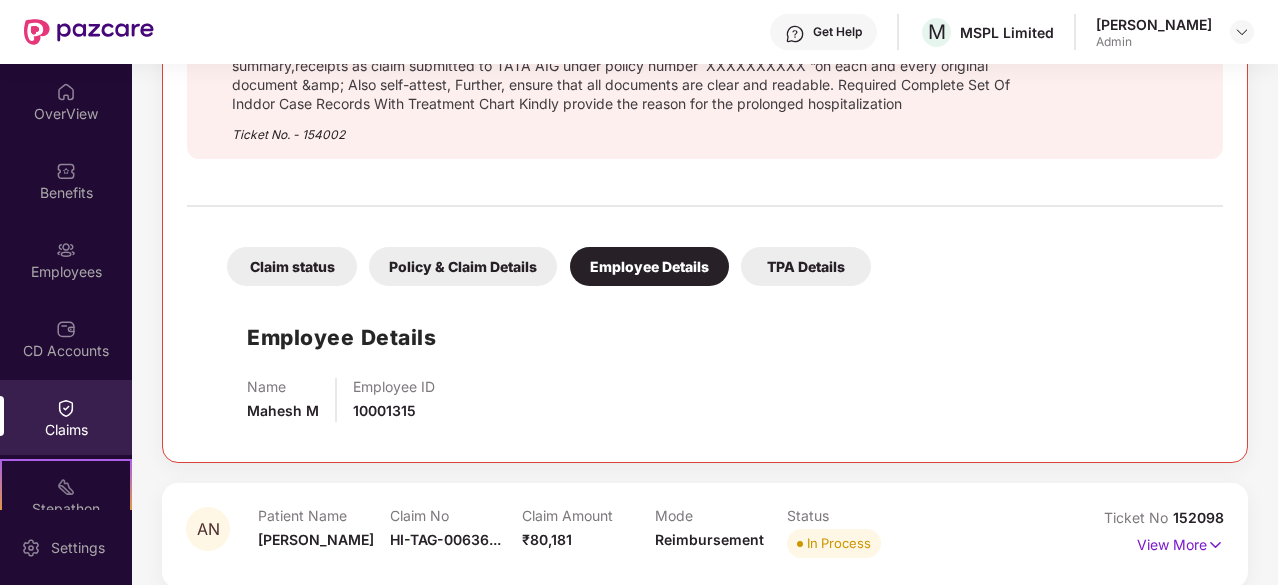 click on "TPA Details" at bounding box center (806, 266) 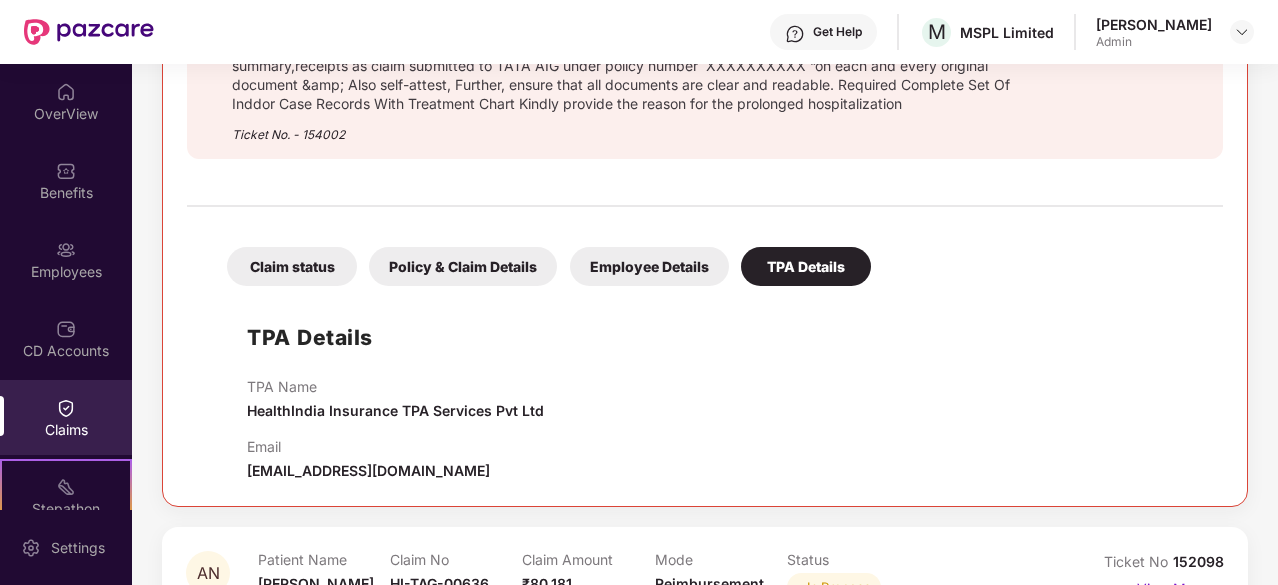 click on "Claim status" at bounding box center [292, 266] 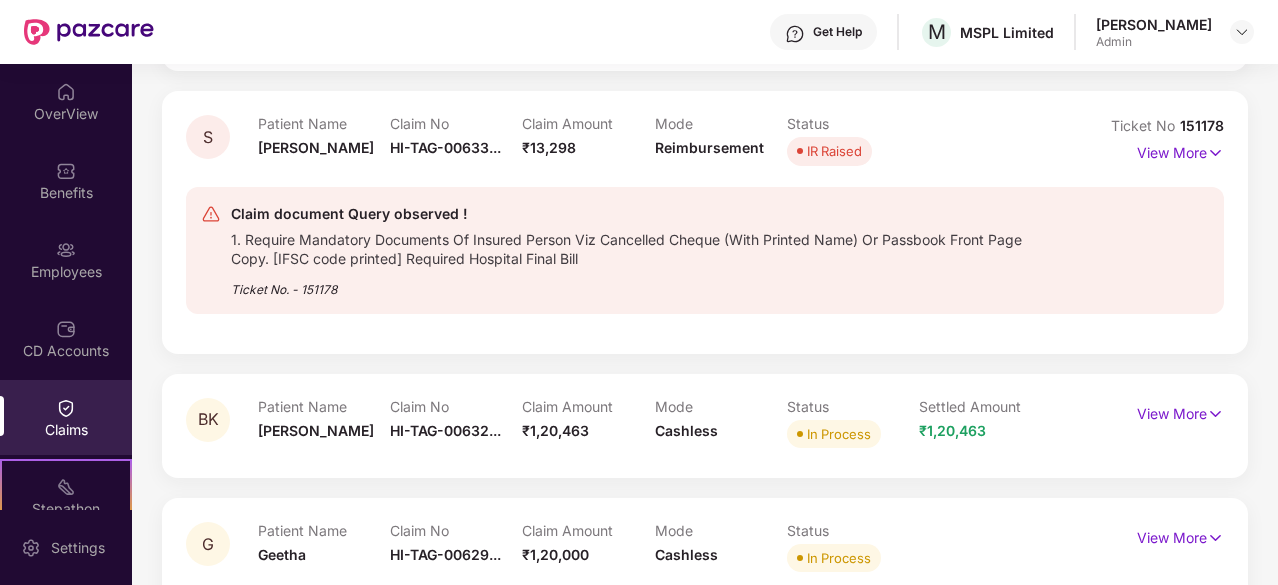 scroll, scrollTop: 3700, scrollLeft: 0, axis: vertical 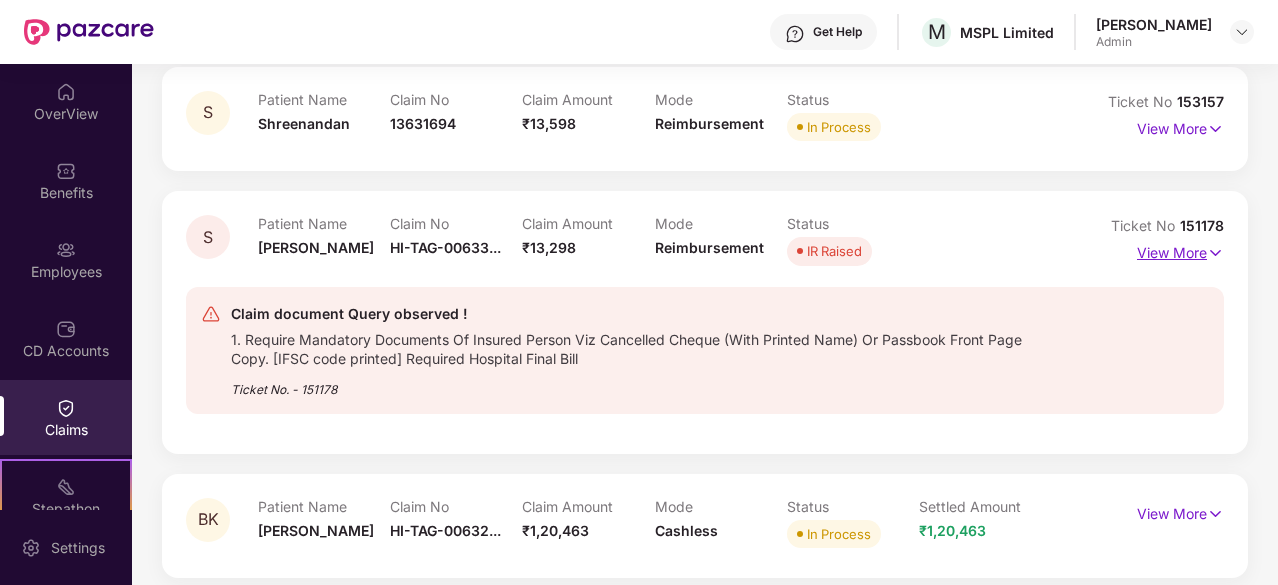 click on "View More" at bounding box center (1180, 250) 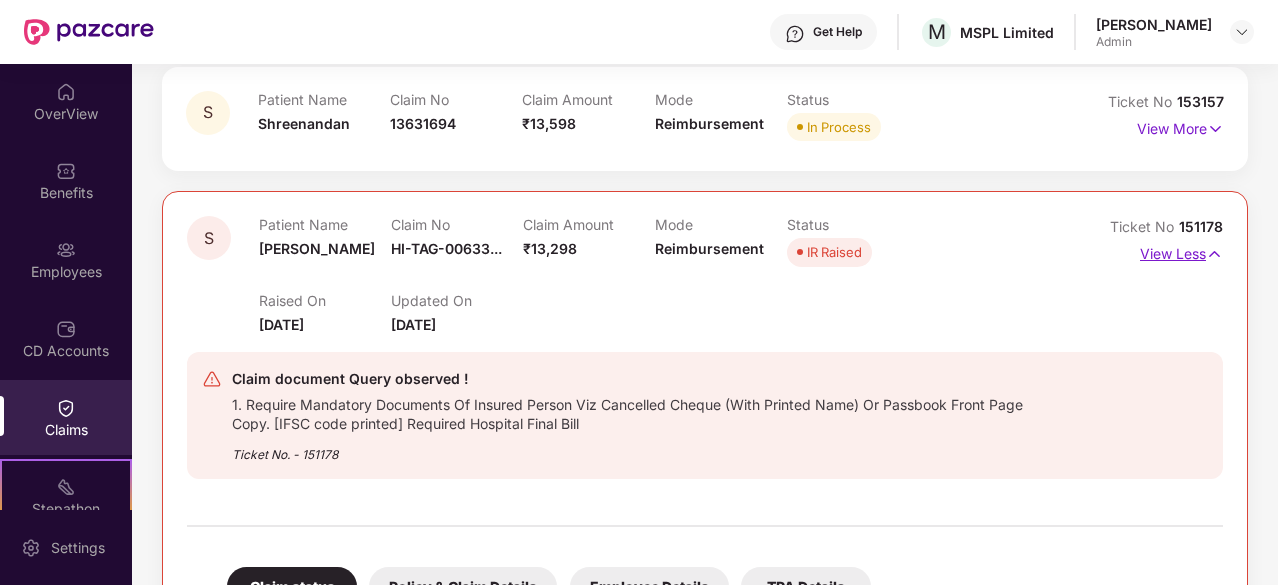 click on "View Less" at bounding box center [1181, 251] 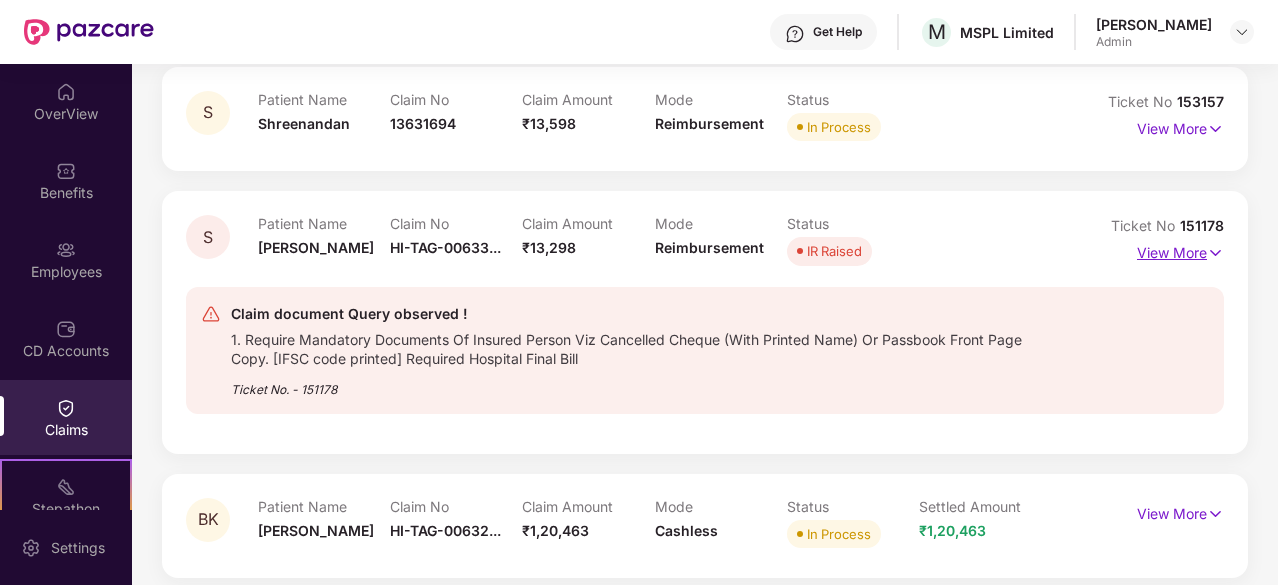 click on "View More" at bounding box center [1180, 250] 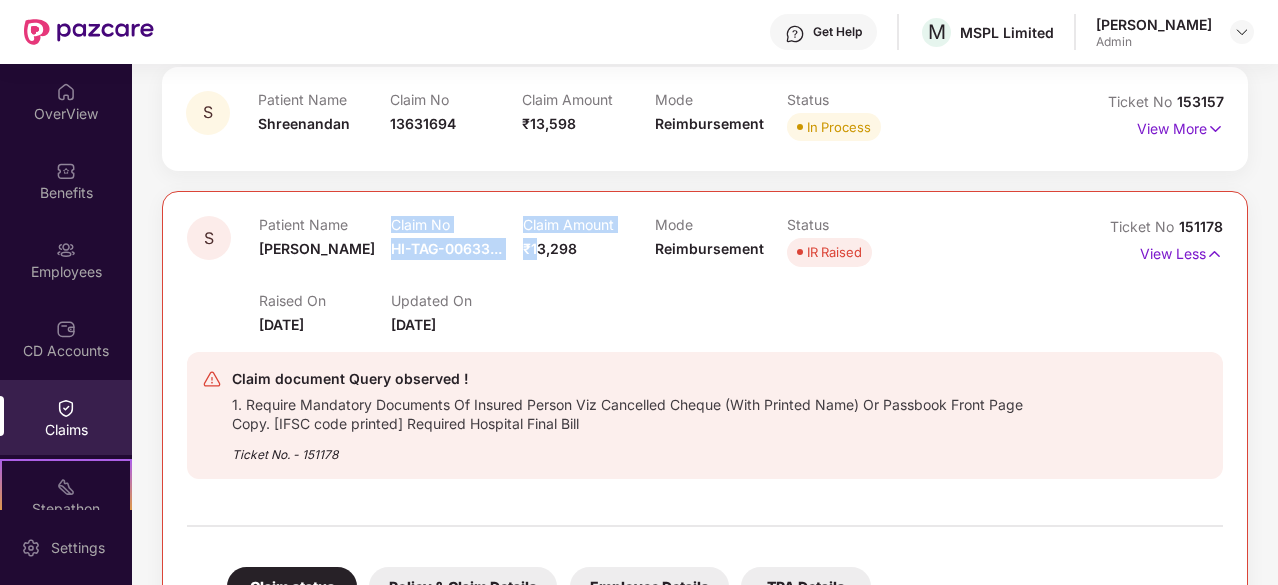 drag, startPoint x: 388, startPoint y: 246, endPoint x: 538, endPoint y: 238, distance: 150.21318 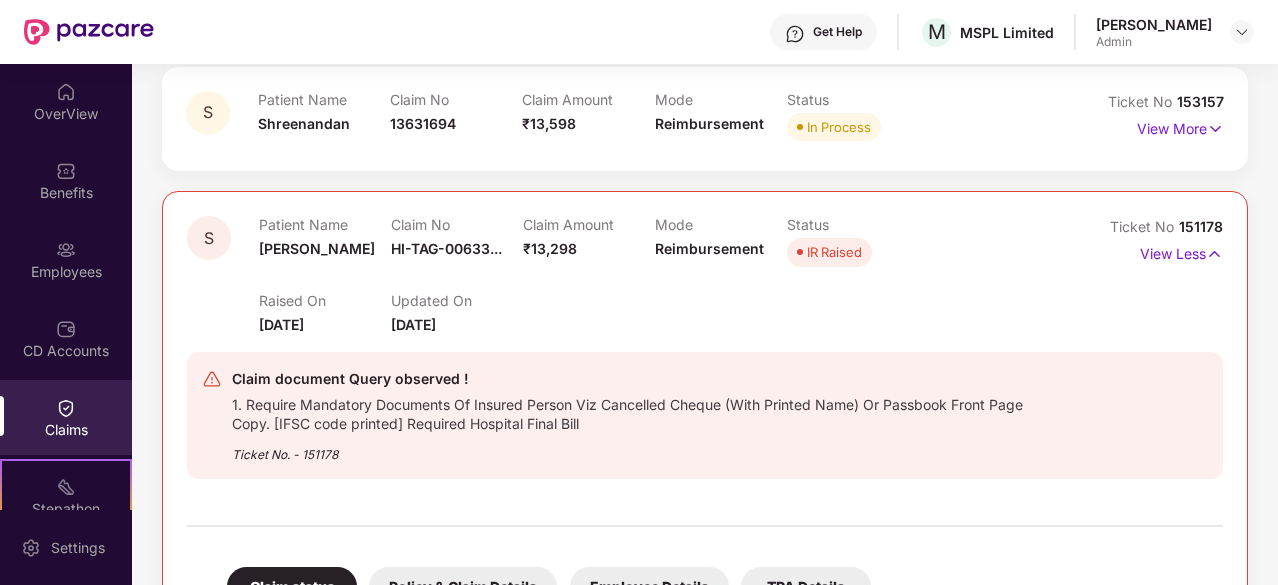 click on "Claim document Query observed ! 1. Require Mandatory Documents Of  Insured Person Viz Cancelled Cheque (With Printed Name) Or Passbook Front Page Copy. [IFSC code printed]  Required Hospital Final Bill  Ticket No. - 151178" at bounding box center (705, 415) 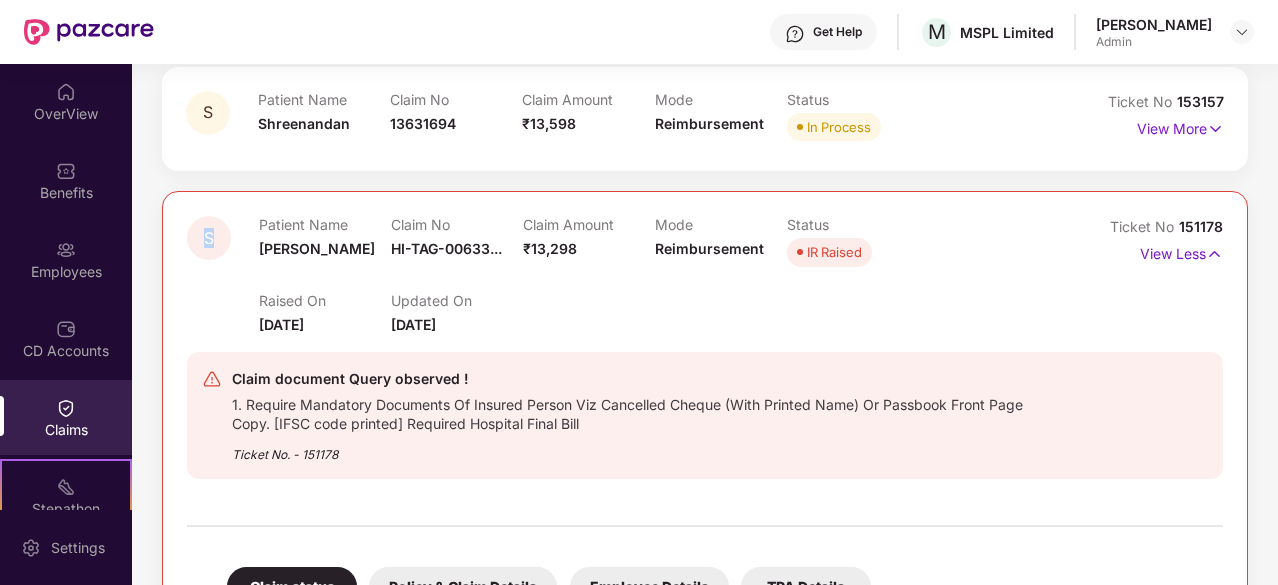 click on "S" at bounding box center [209, 238] 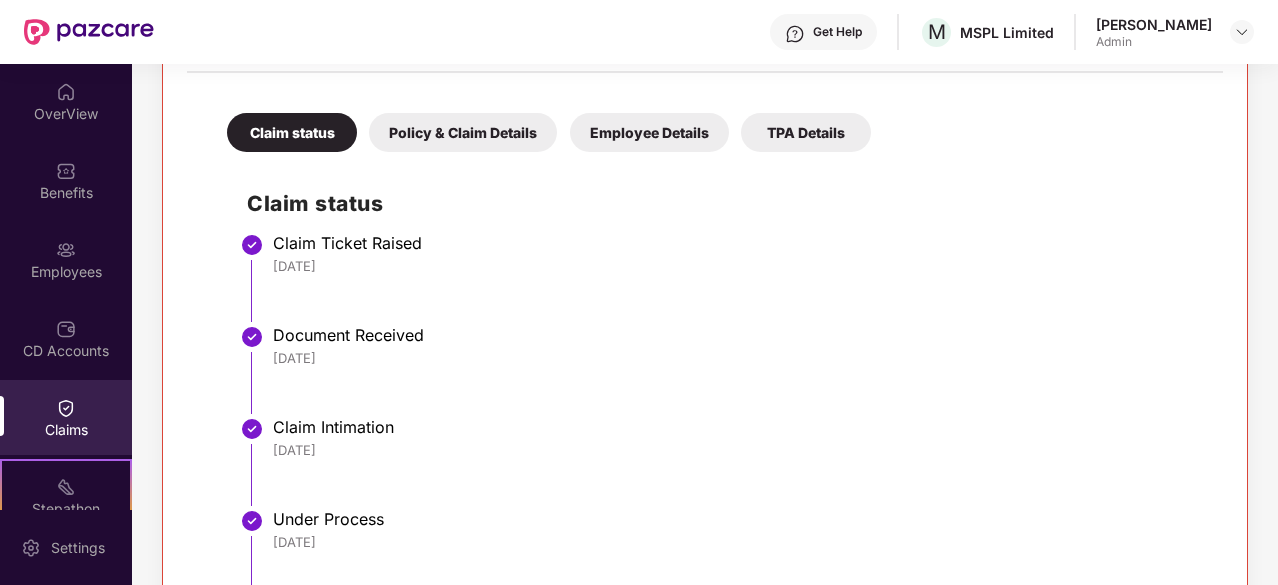 scroll, scrollTop: 4200, scrollLeft: 0, axis: vertical 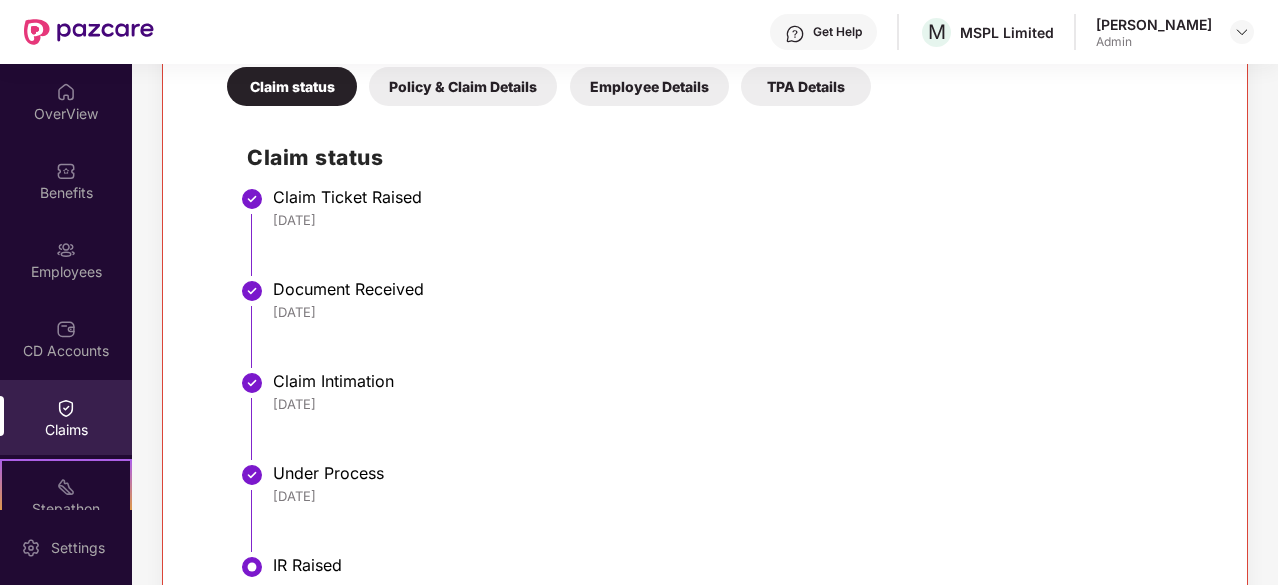 click on "Employee Details" at bounding box center (649, 86) 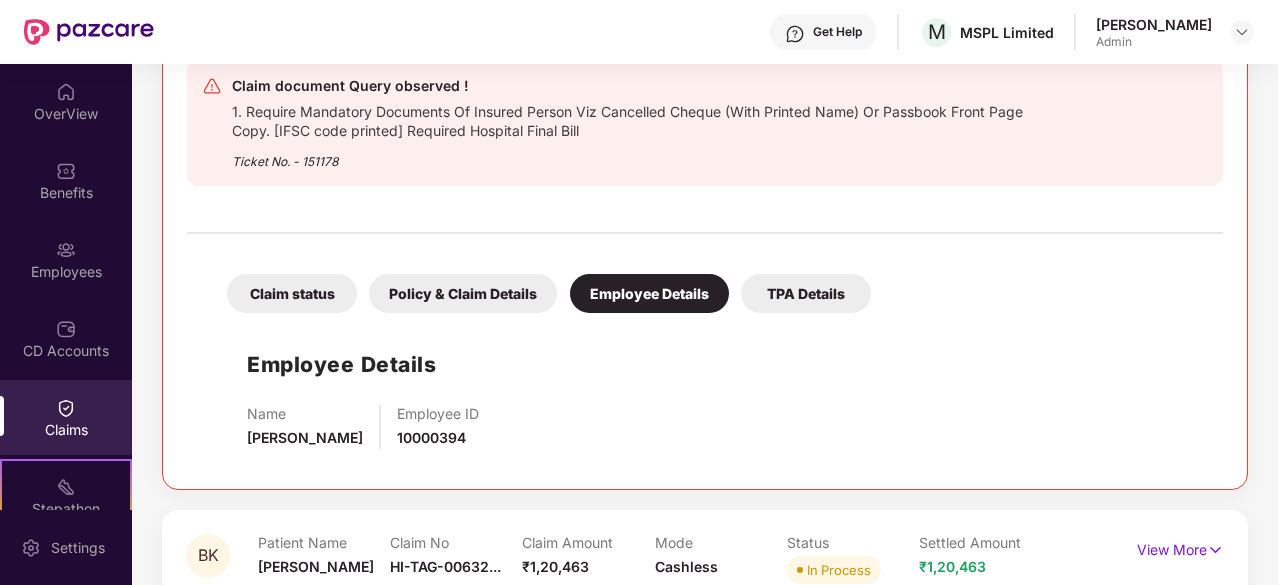 scroll, scrollTop: 4000, scrollLeft: 0, axis: vertical 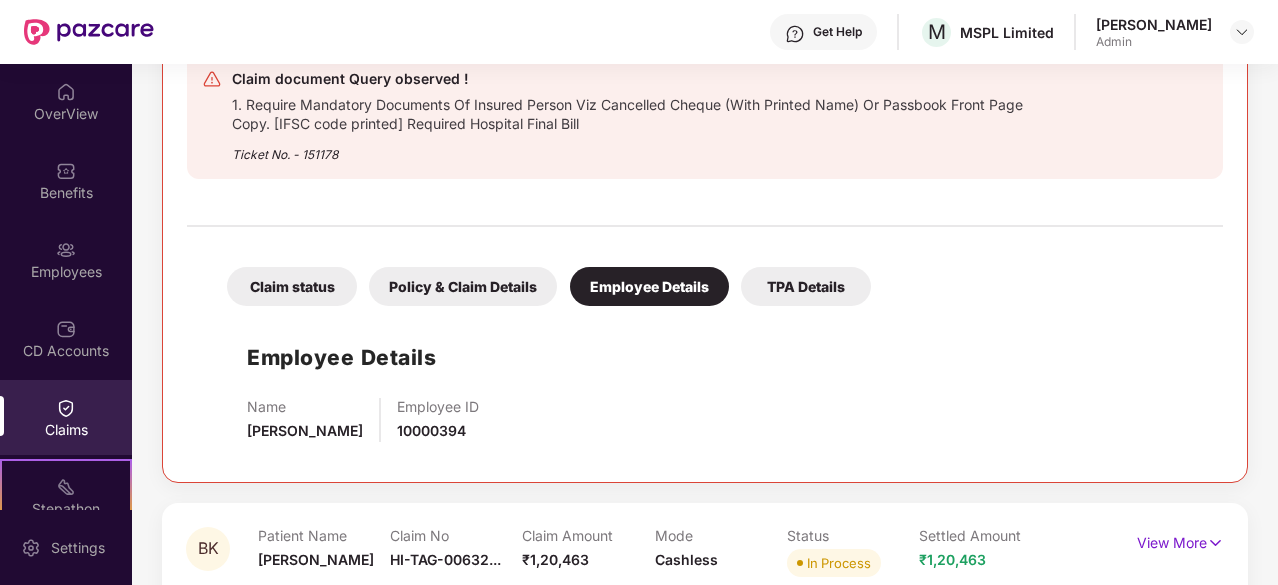 click on "Claim status Policy & Claim Details Employee Details TPA Details Employee Details Name [PERSON_NAME] Employee ID 10000394" at bounding box center [705, 347] 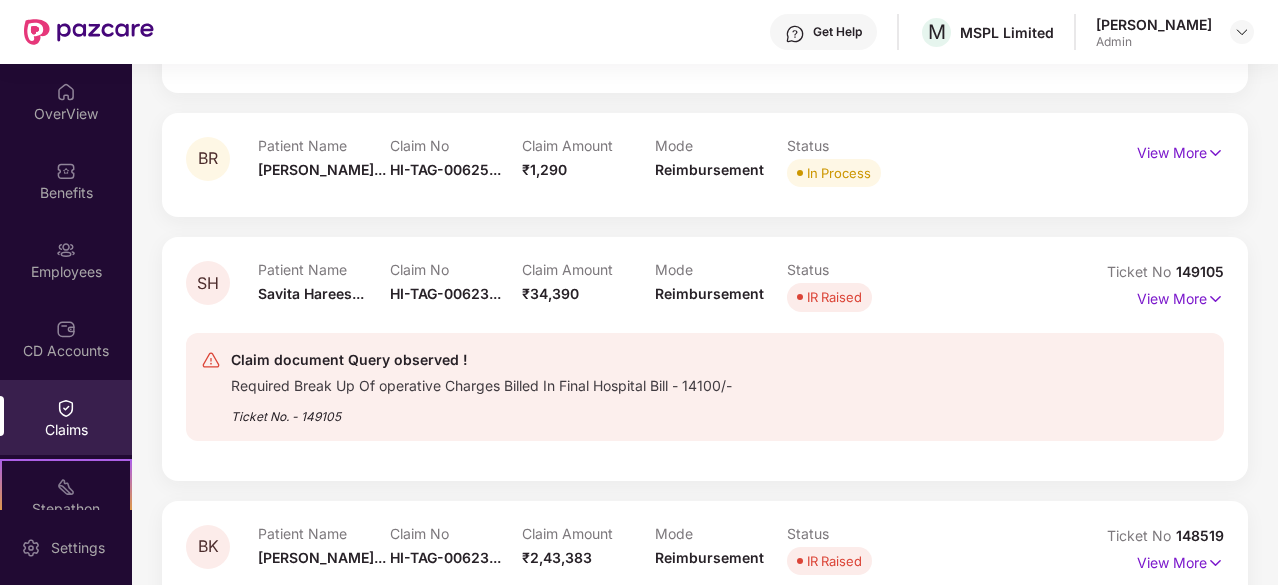 scroll, scrollTop: 6100, scrollLeft: 0, axis: vertical 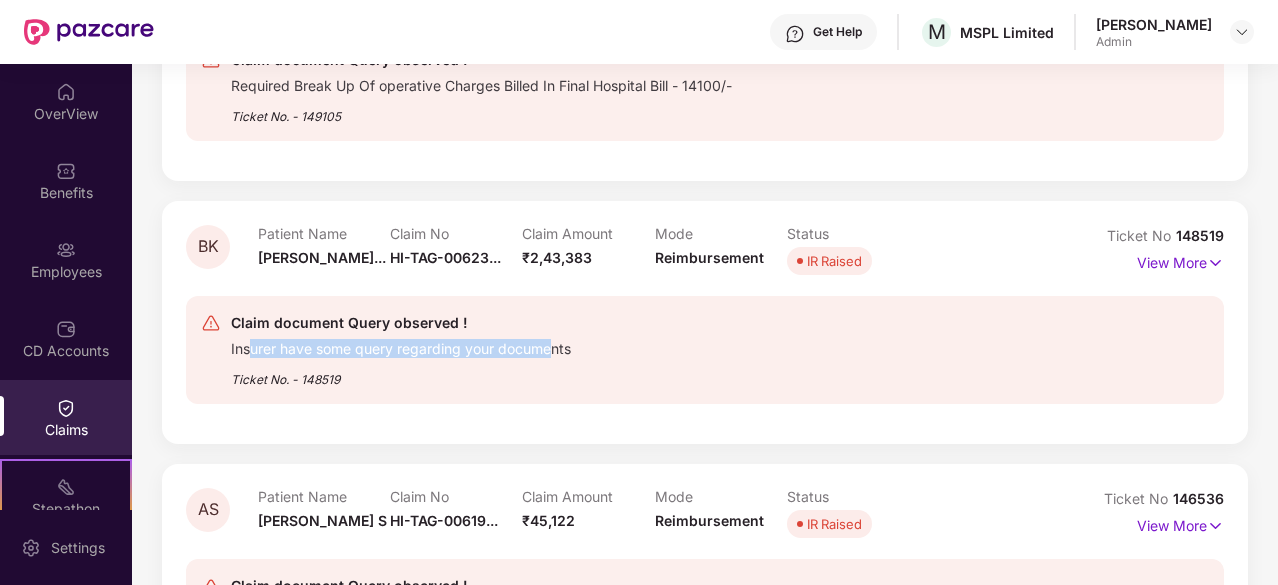 drag, startPoint x: 274, startPoint y: 341, endPoint x: 606, endPoint y: 347, distance: 332.0542 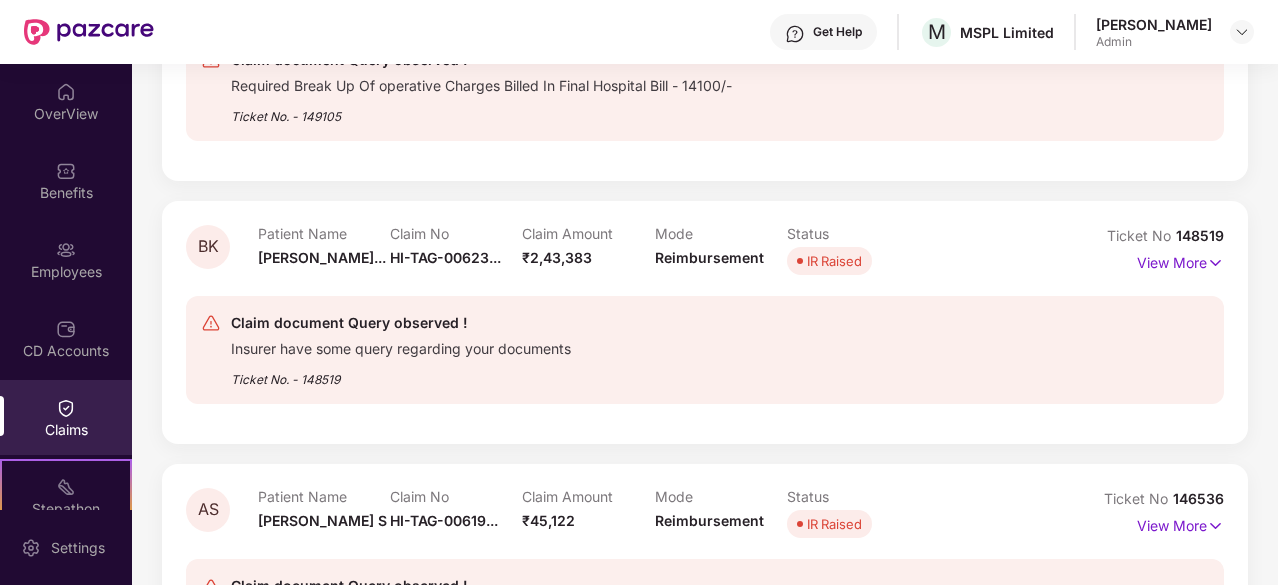 click on "Claim document Query observed ! Insurer have some query regarding your documents Ticket No. - 148519" at bounding box center (621, 350) 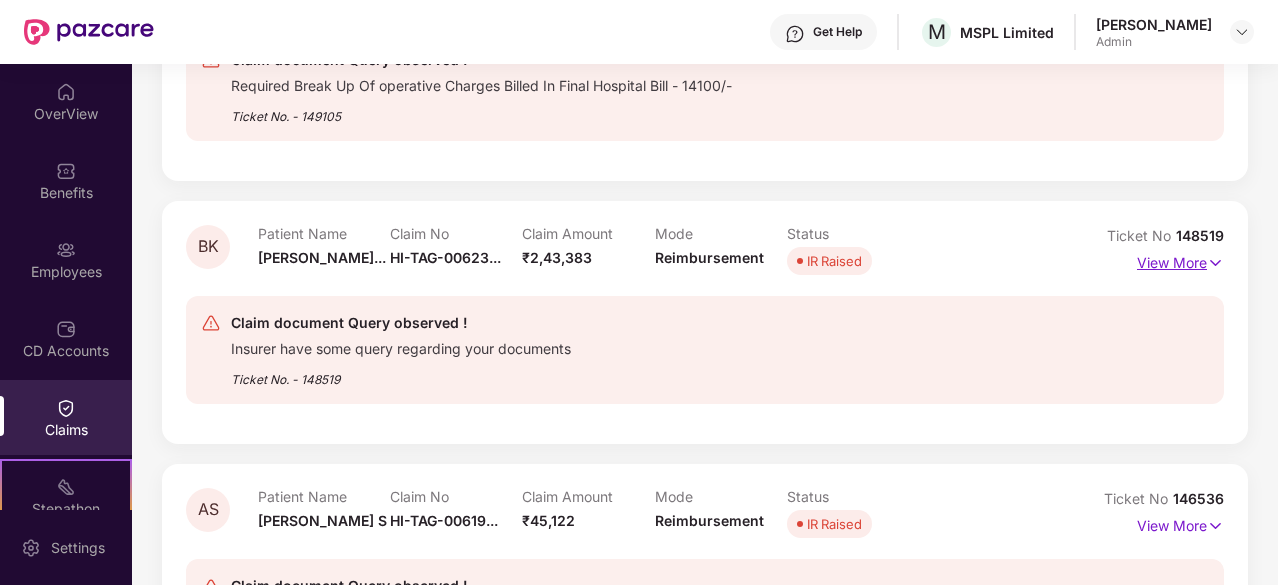 click on "View More" at bounding box center (1180, 260) 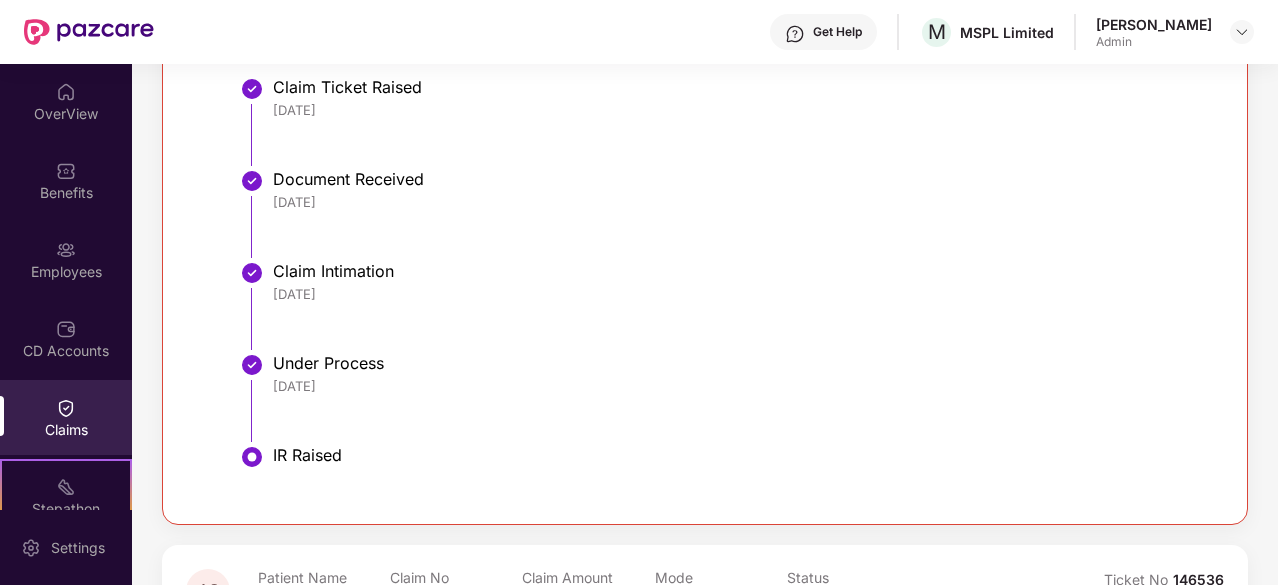 scroll, scrollTop: 6400, scrollLeft: 0, axis: vertical 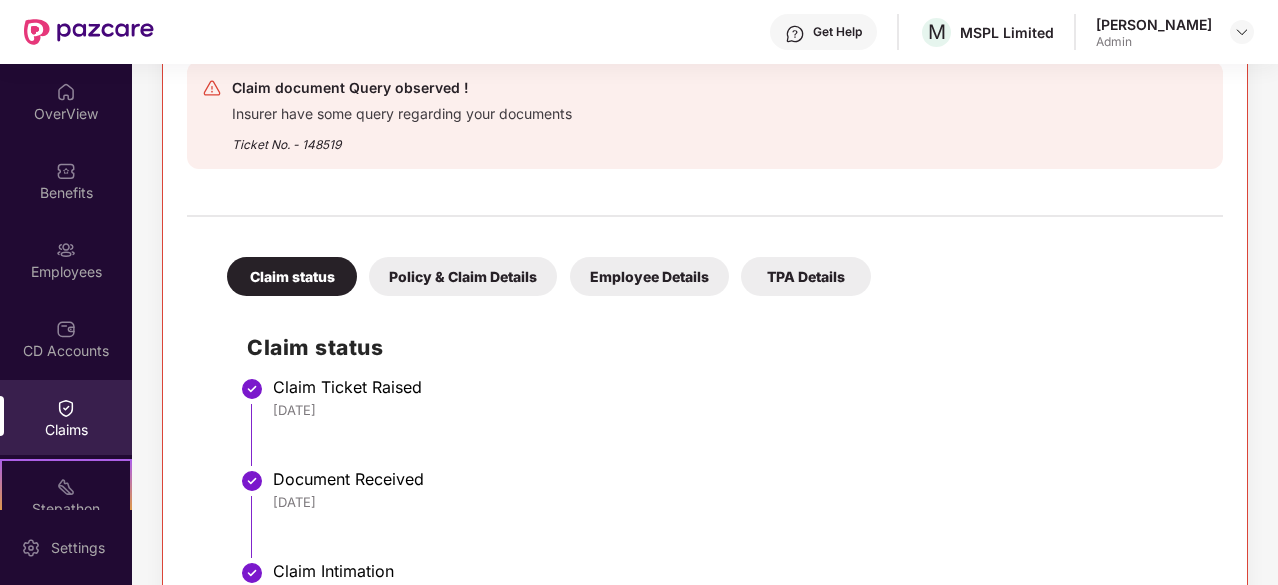 click on "Claim status Policy & Claim Details Employee Details TPA Details" at bounding box center [539, 266] 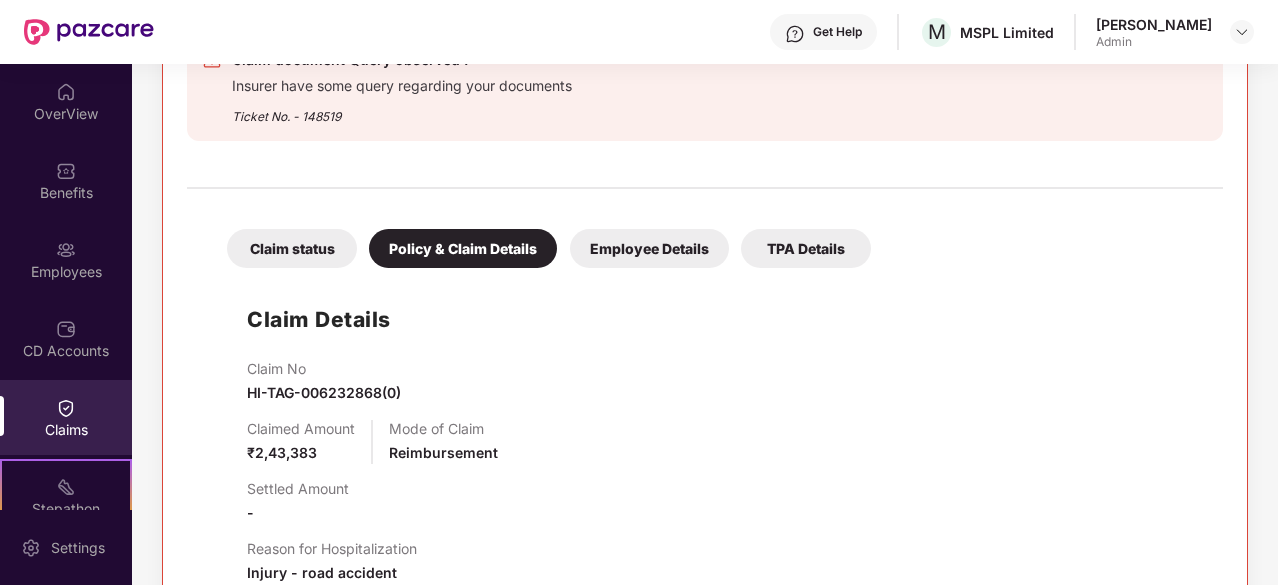 scroll, scrollTop: 6300, scrollLeft: 0, axis: vertical 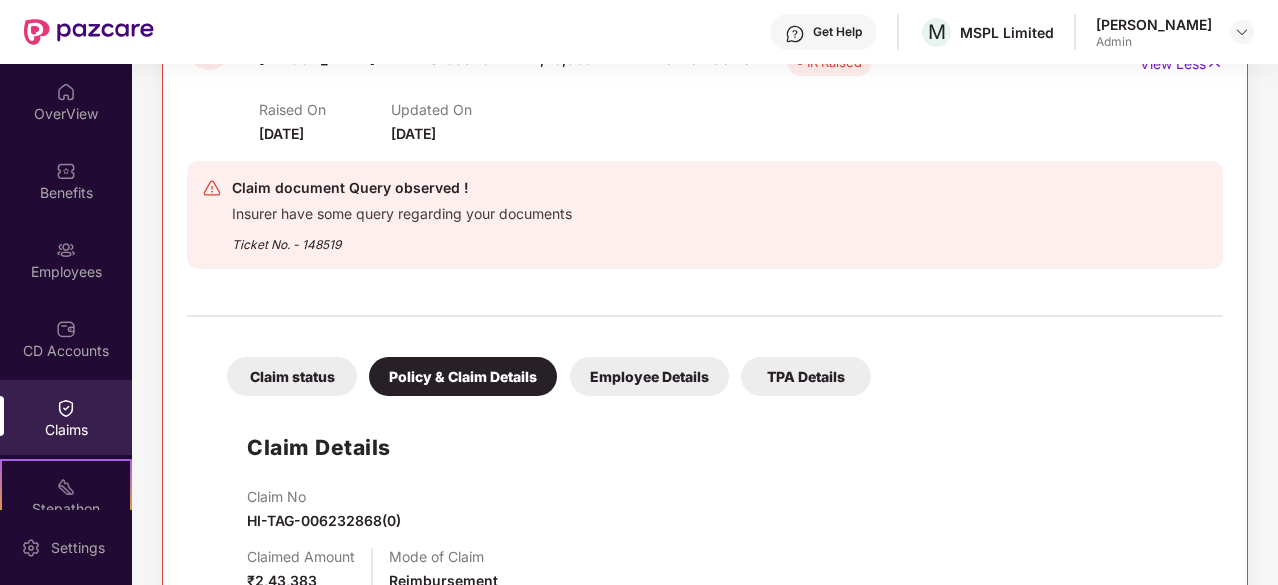 click on "Employee Details" at bounding box center [649, 376] 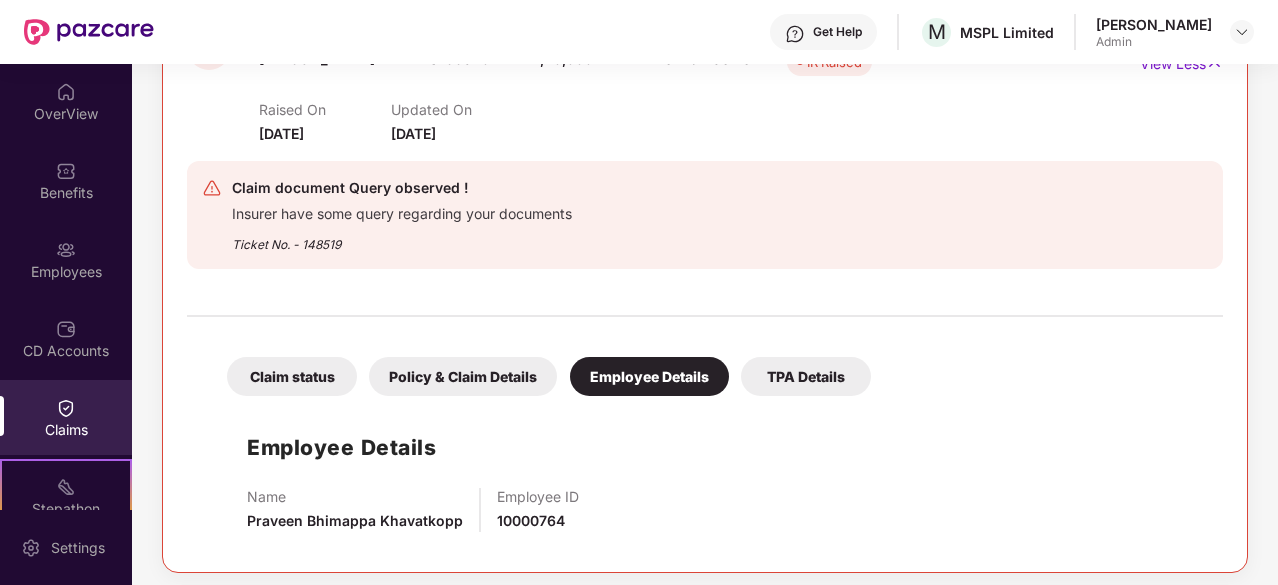 click on "TPA Details" at bounding box center [806, 376] 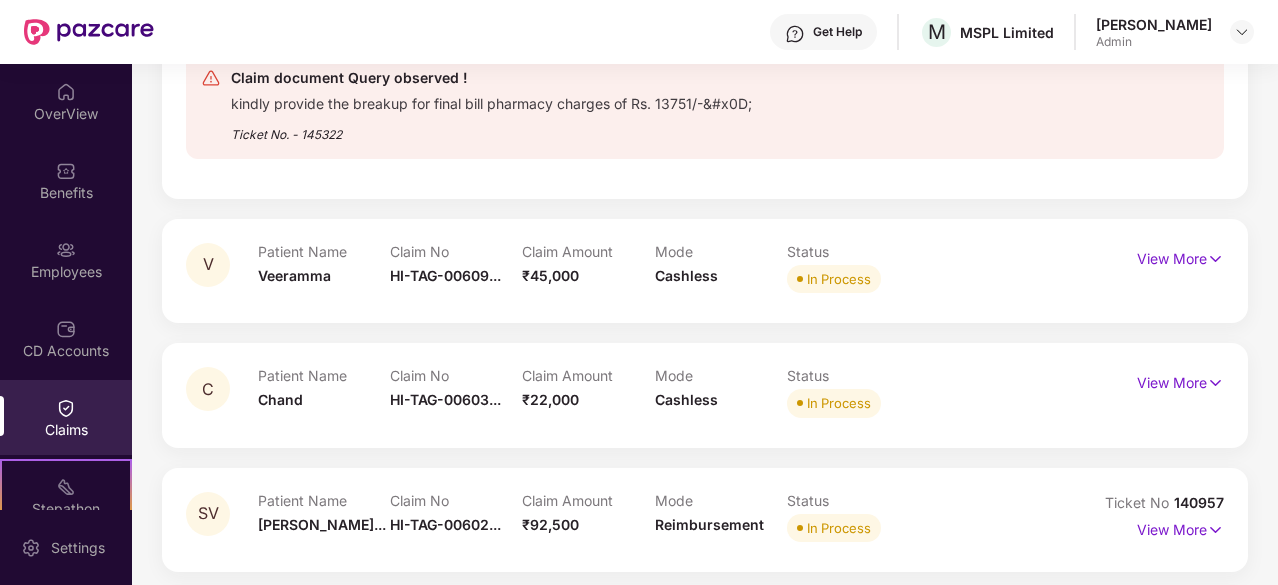scroll, scrollTop: 6764, scrollLeft: 0, axis: vertical 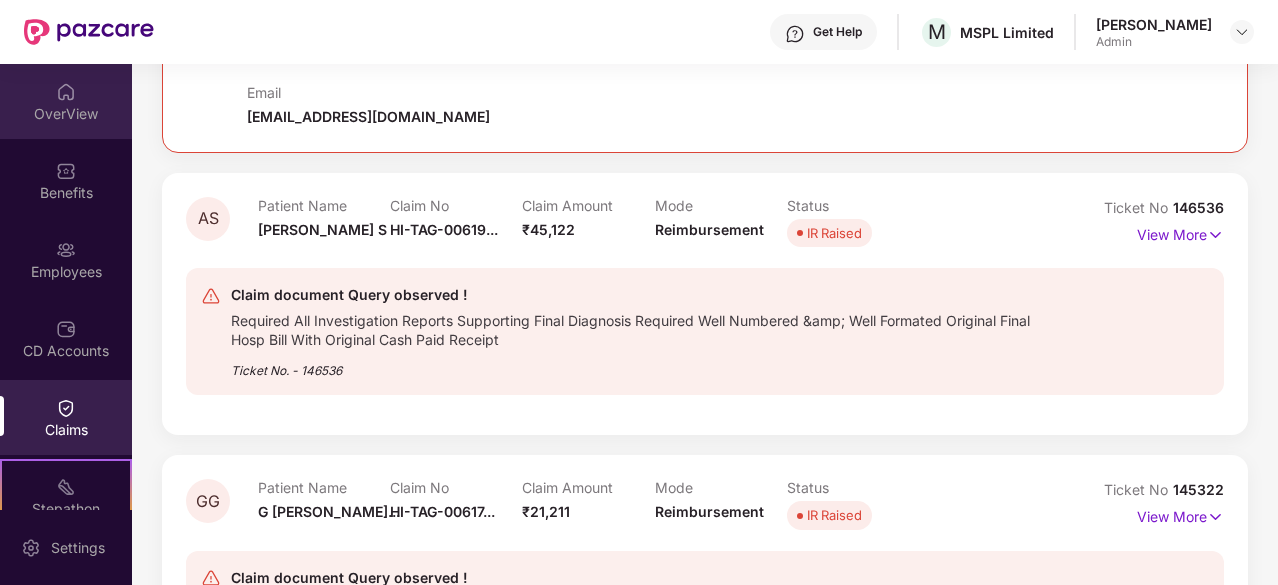 click at bounding box center [66, 92] 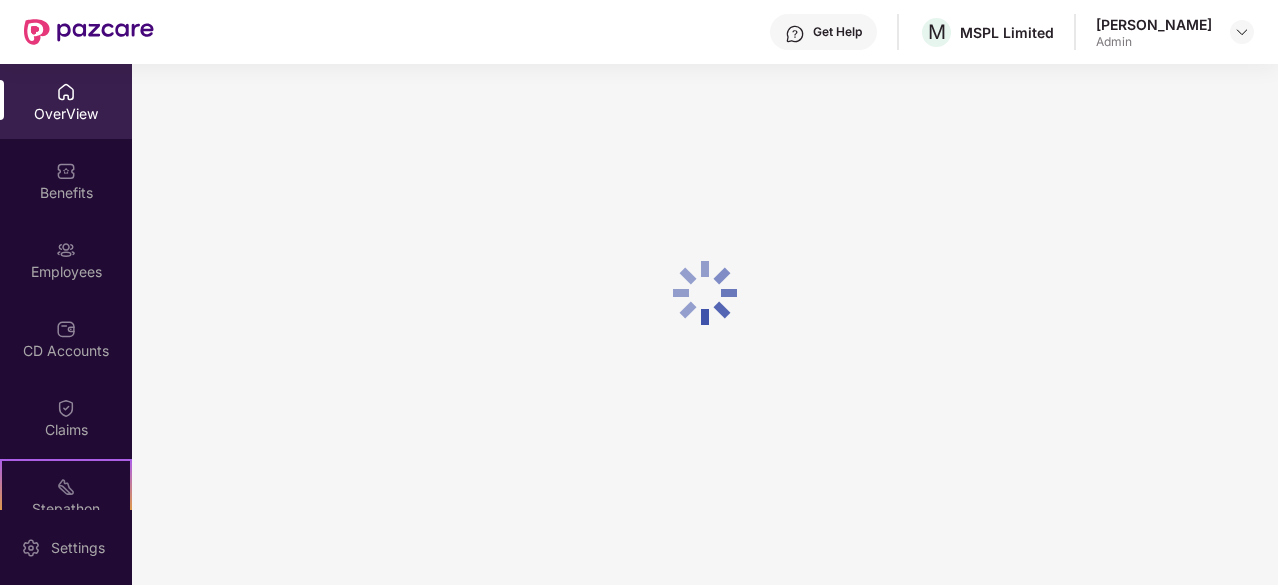 scroll, scrollTop: 64, scrollLeft: 0, axis: vertical 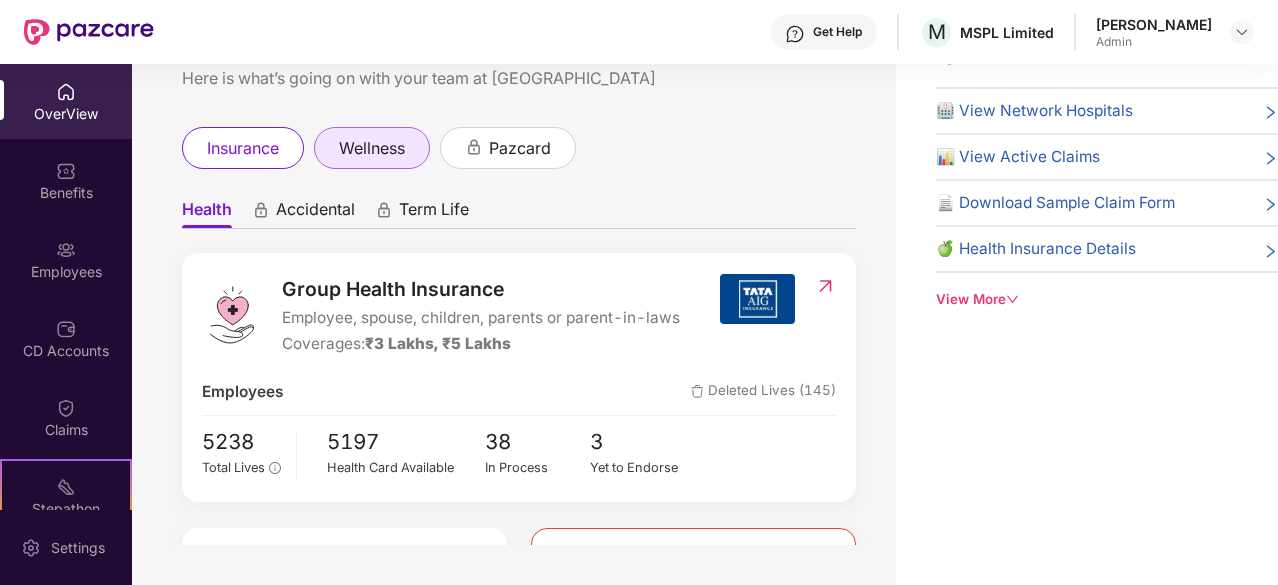 click on "wellness" at bounding box center (372, 148) 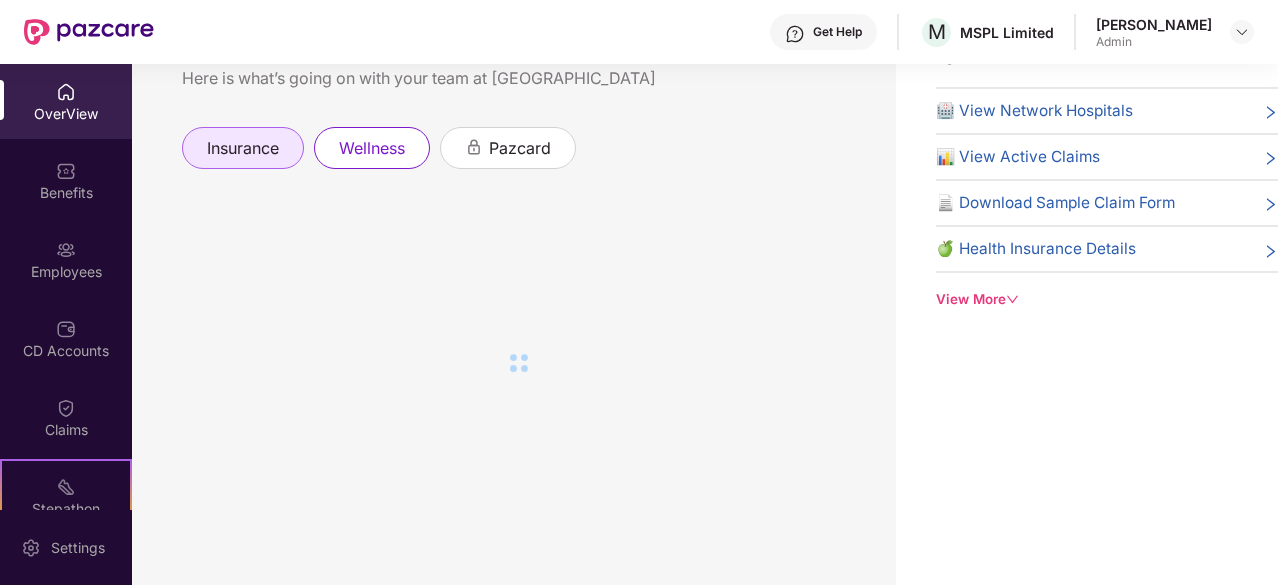 click on "insurance" at bounding box center (243, 148) 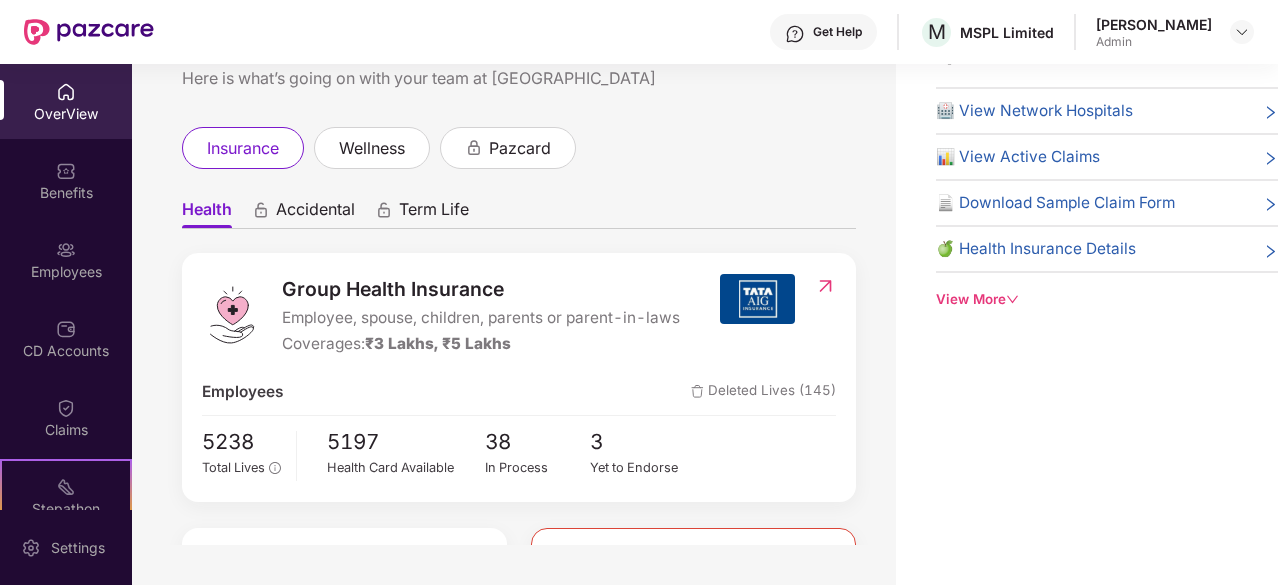 click on "Accidental" at bounding box center [315, 213] 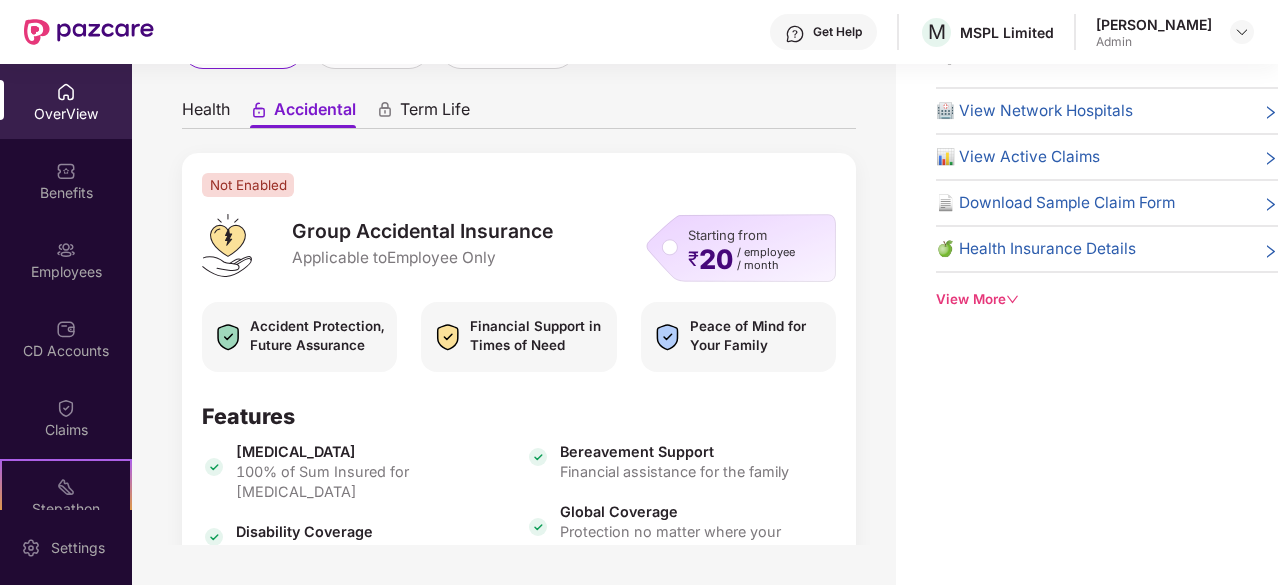scroll, scrollTop: 0, scrollLeft: 0, axis: both 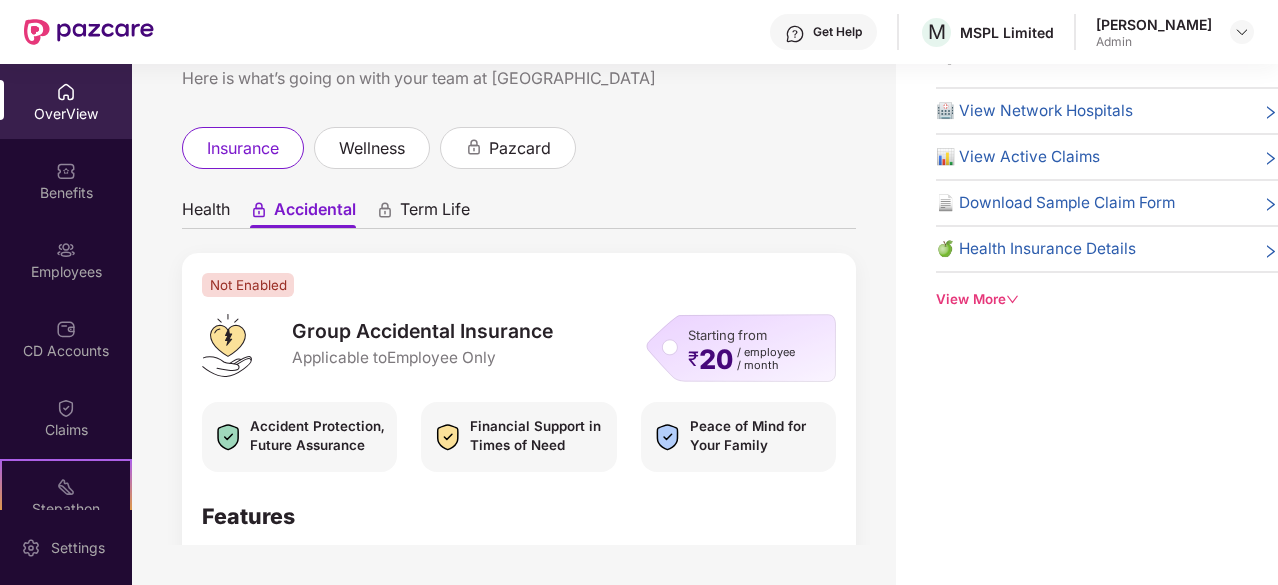 click on "Term Life" at bounding box center [435, 213] 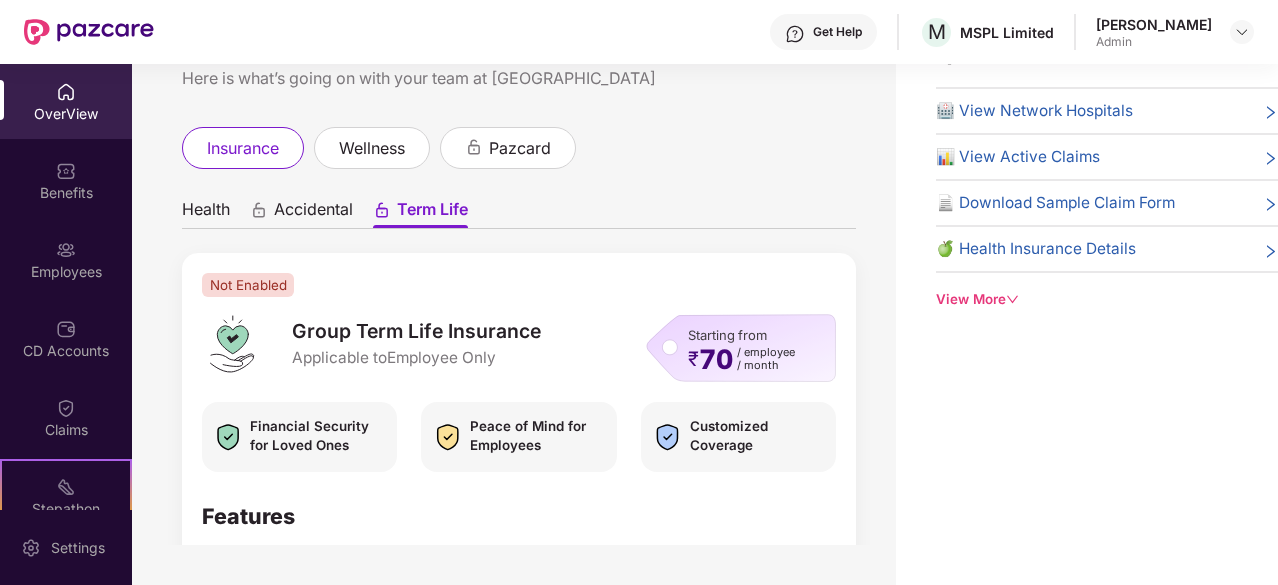 scroll, scrollTop: 0, scrollLeft: 0, axis: both 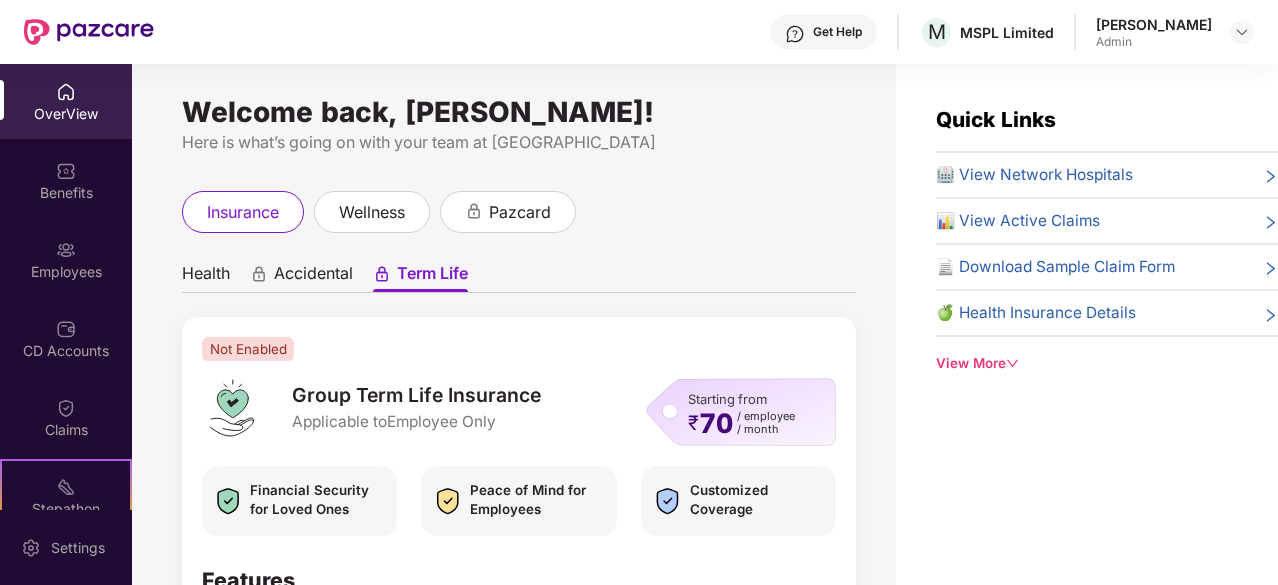 click on "Health   Accidental   Term Life Not Enabled Group Term Life Insurance Applicable to  Employee Only Starting from ₹ 70 / employee  / month Financial Security for Loved Ones Peace of Mind for Employees Customized Coverage Features Life Coverage Financial protection for employees families [MEDICAL_DATA] Benefit Support during challenging times Affordable Premiums Cost-effective solutions Flexible Policy Terms Customized coverage options Quick Claim Settlement Efficient claims processing Global Coverage Protection wherever your employees are Beneficiary Claims Support Assistance during claims for beneficiaries Expert Guidance Experienced professionals to assist you Get a Call Back" at bounding box center [519, 593] 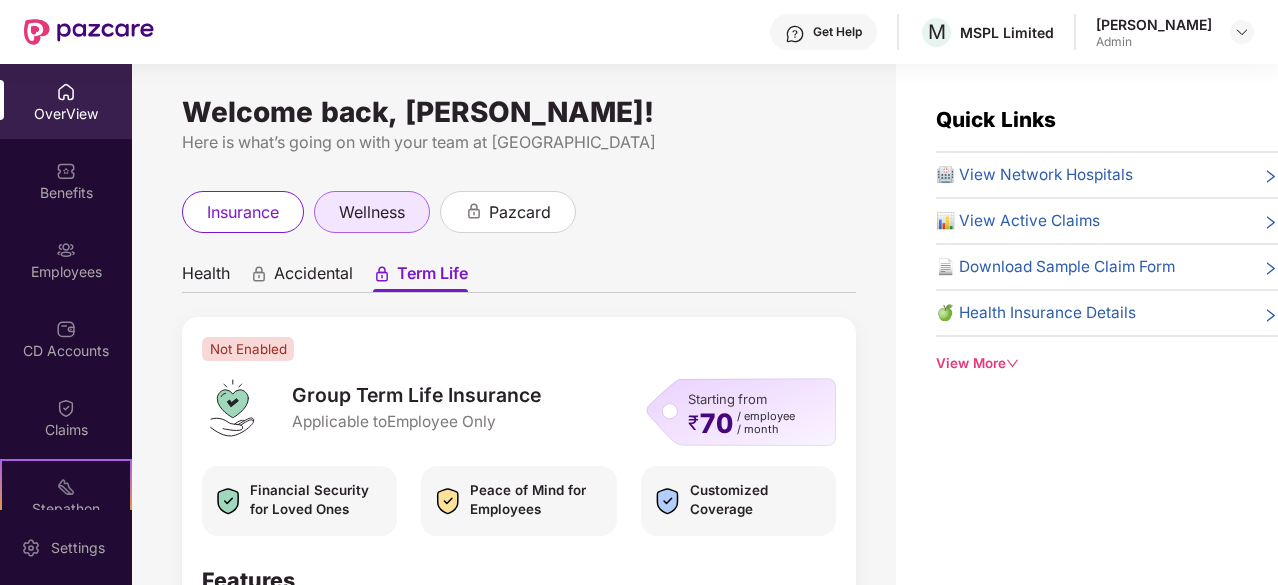 click on "wellness" at bounding box center [372, 212] 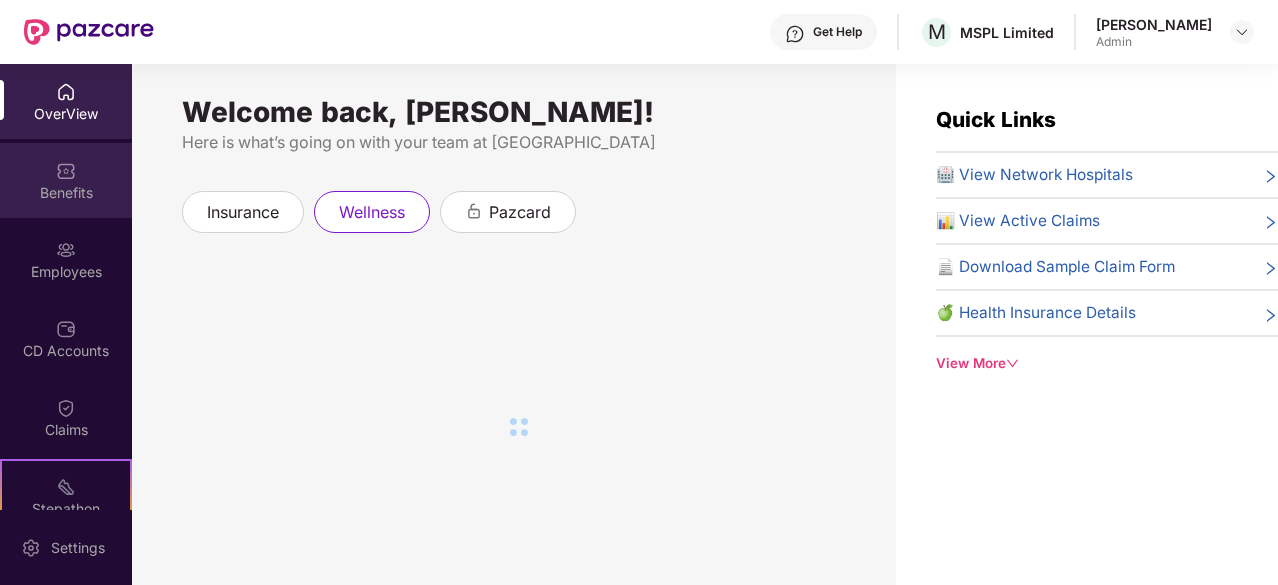 click on "Benefits" at bounding box center (66, 180) 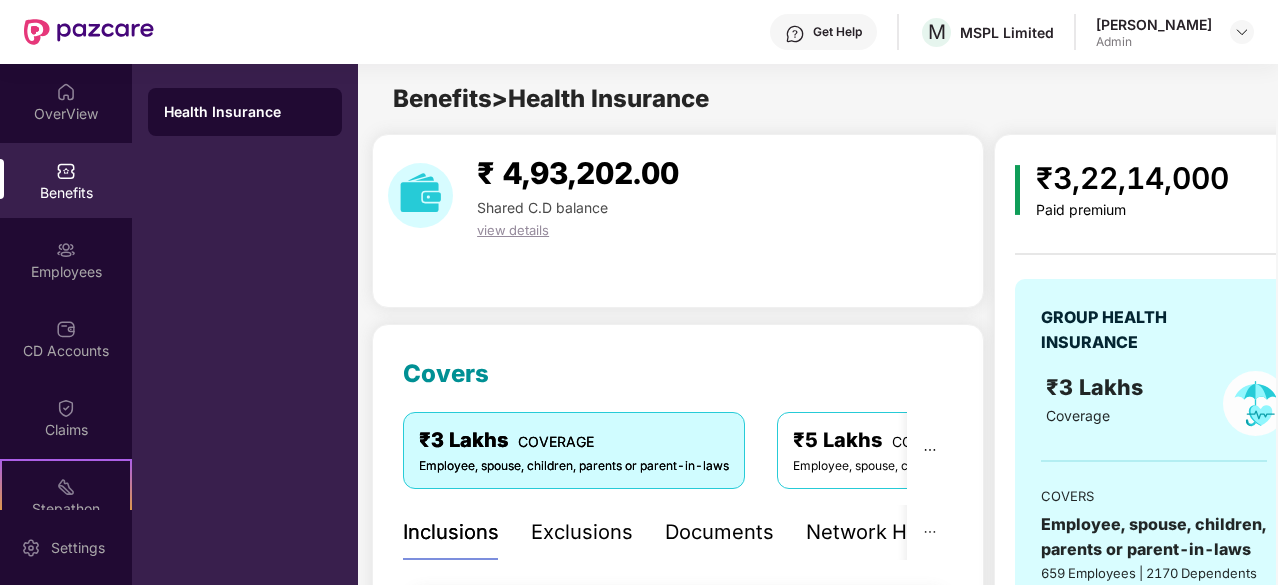 click on "Health Insurance" at bounding box center (245, 324) 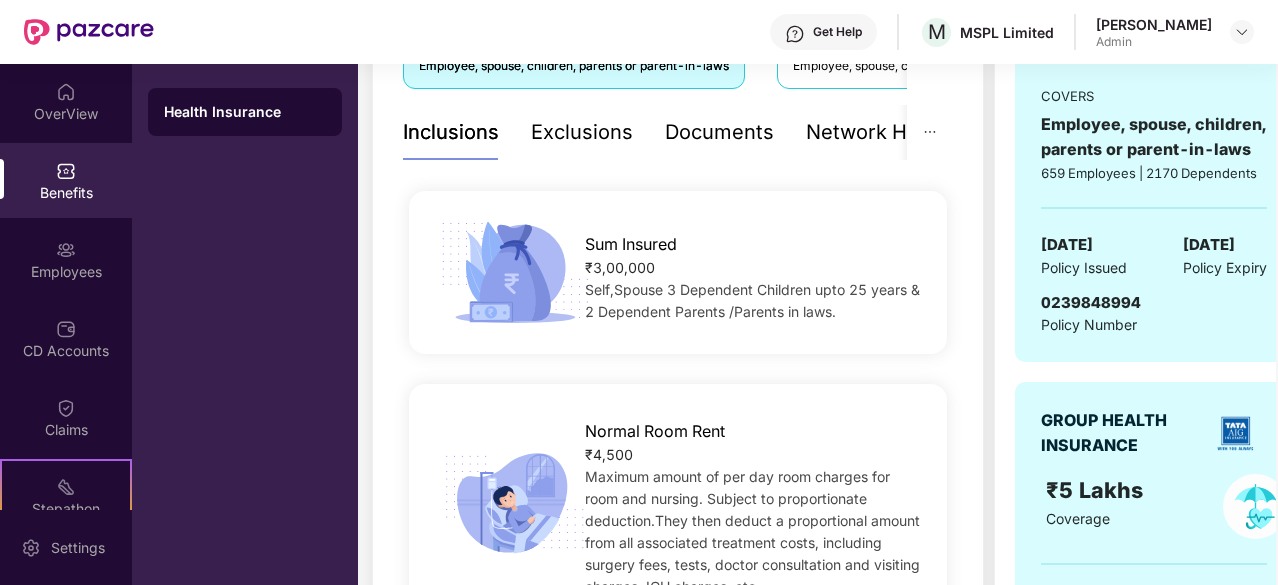 scroll, scrollTop: 200, scrollLeft: 0, axis: vertical 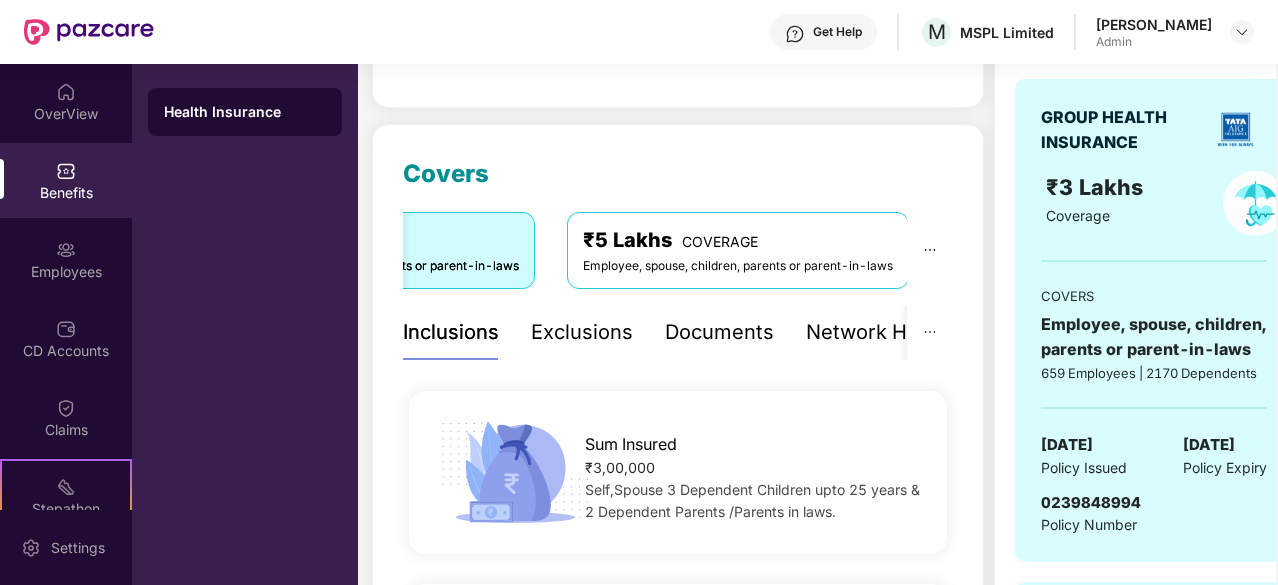 click on "₹5 Lakhs COVERAGE" at bounding box center [738, 240] 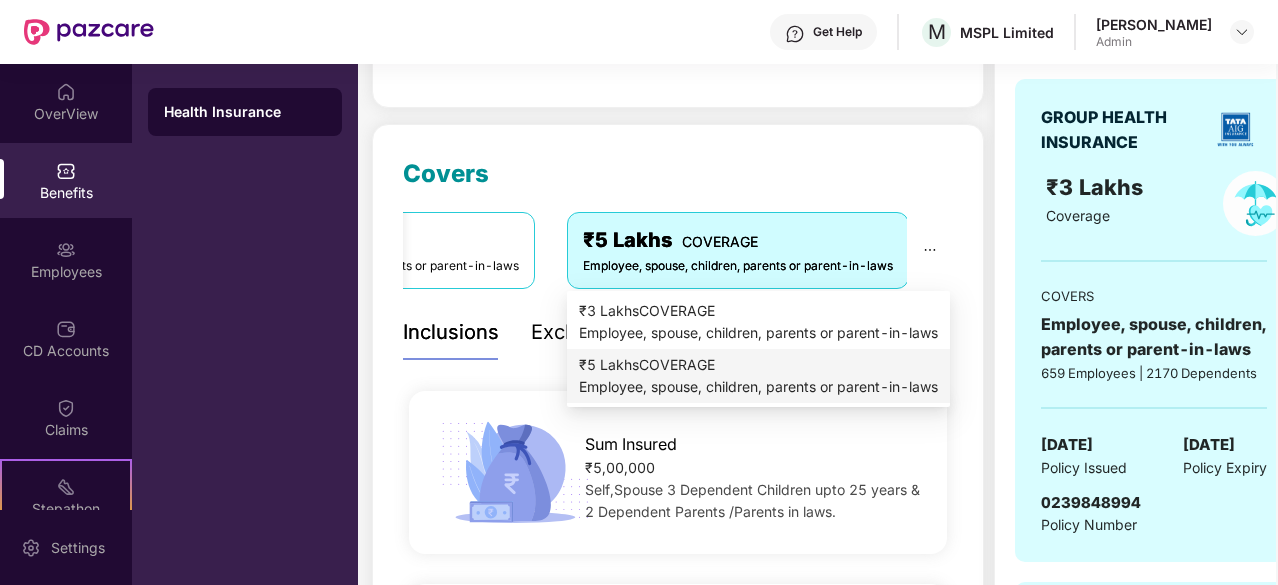 click on "₹5 Lakhs COVERAGE" at bounding box center [758, 365] 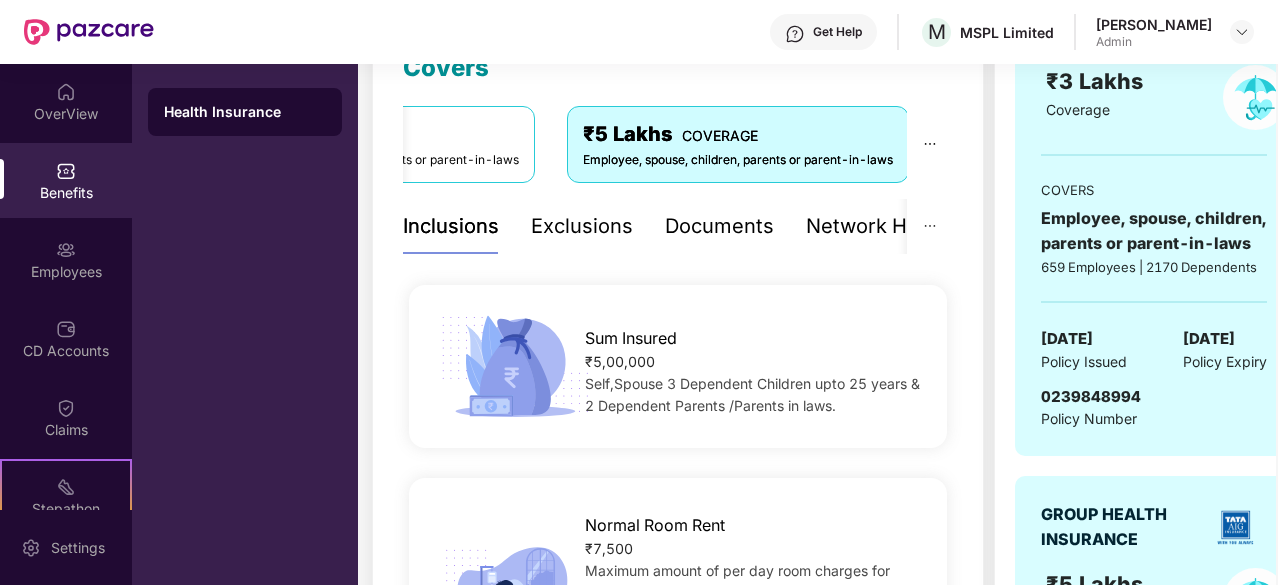 scroll, scrollTop: 300, scrollLeft: 0, axis: vertical 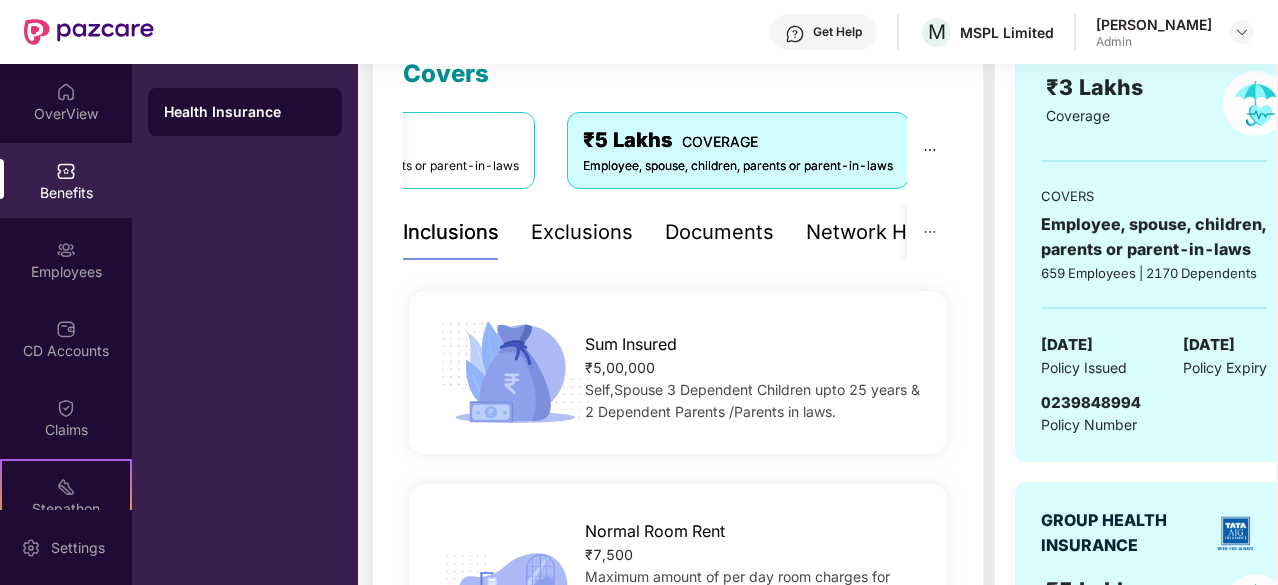 click on "Documents" at bounding box center (719, 232) 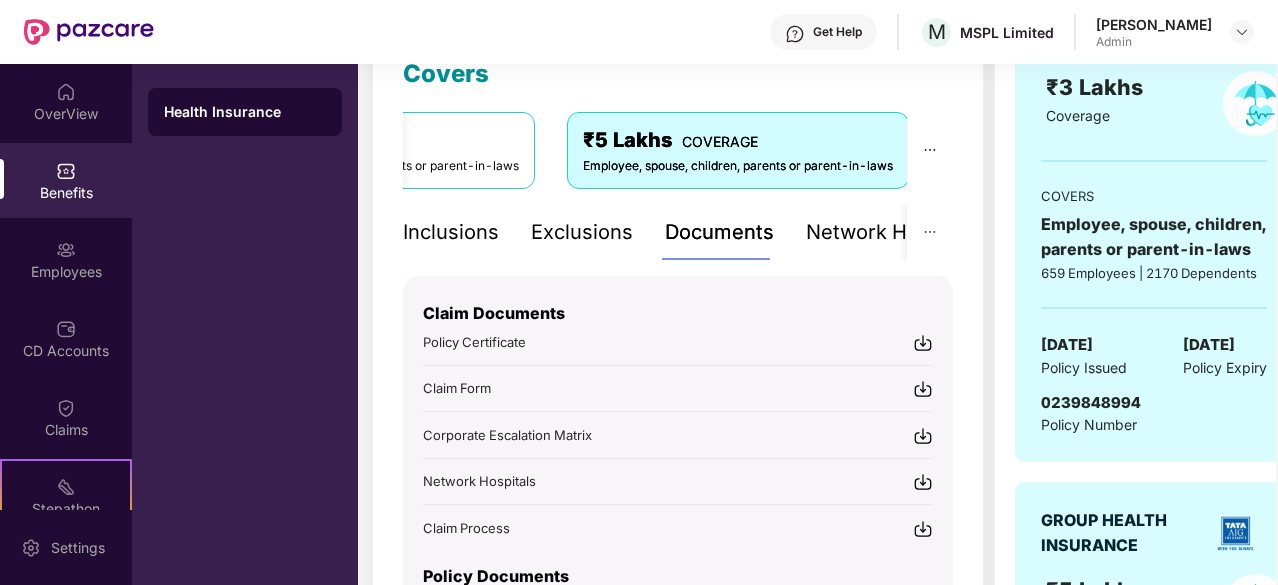 click at bounding box center (923, 343) 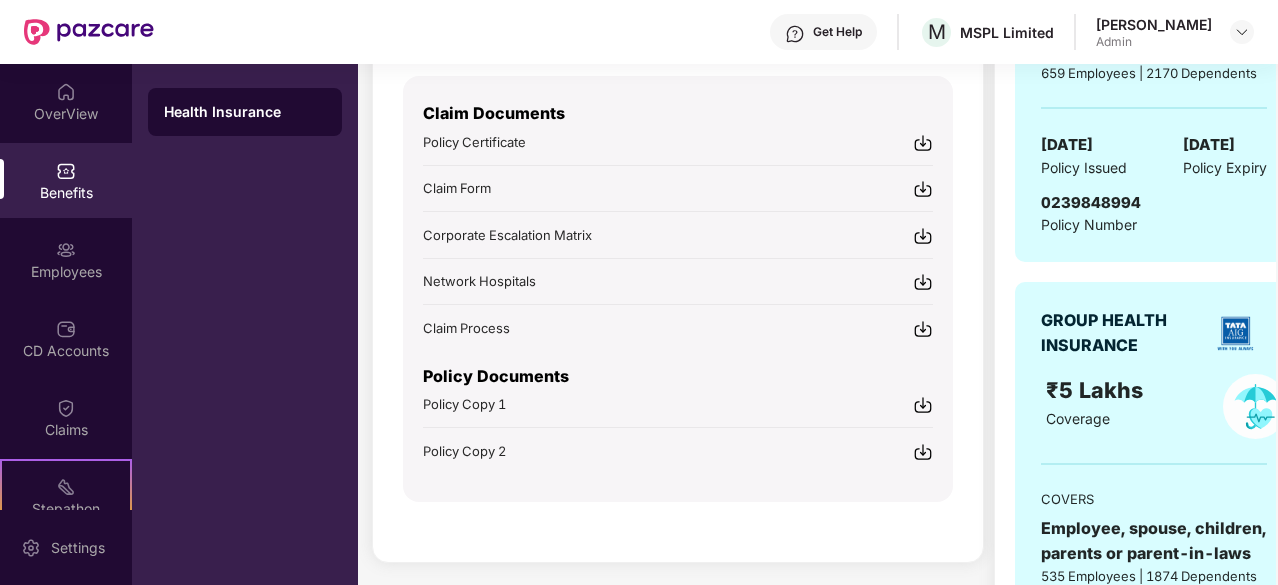 click on "Claim Process" at bounding box center (466, 328) 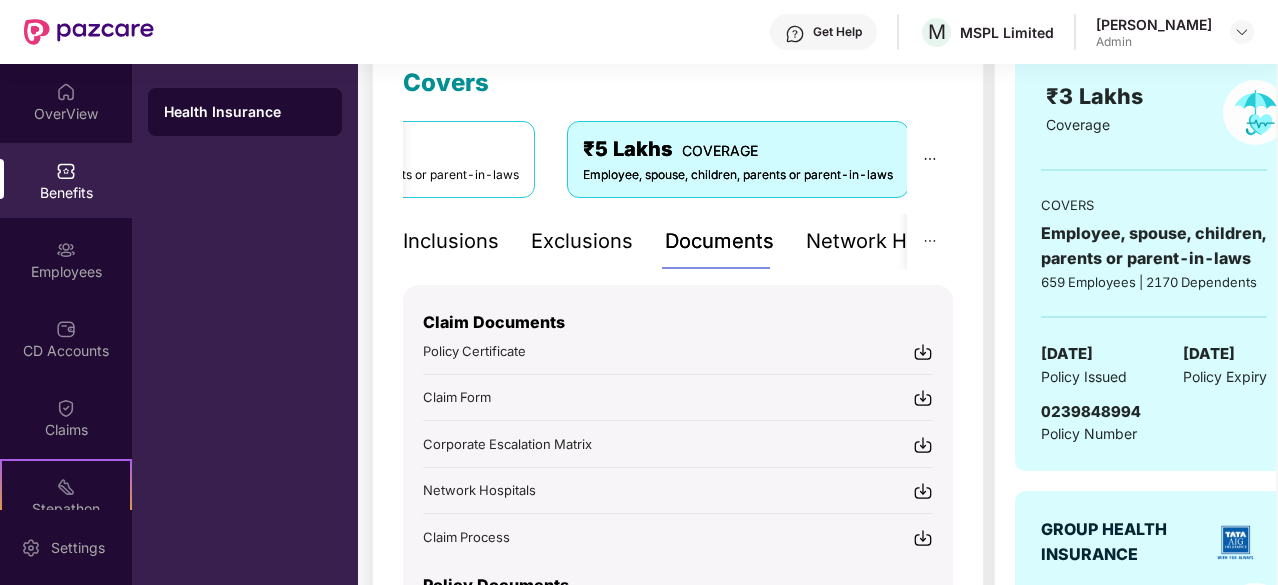 scroll, scrollTop: 218, scrollLeft: 0, axis: vertical 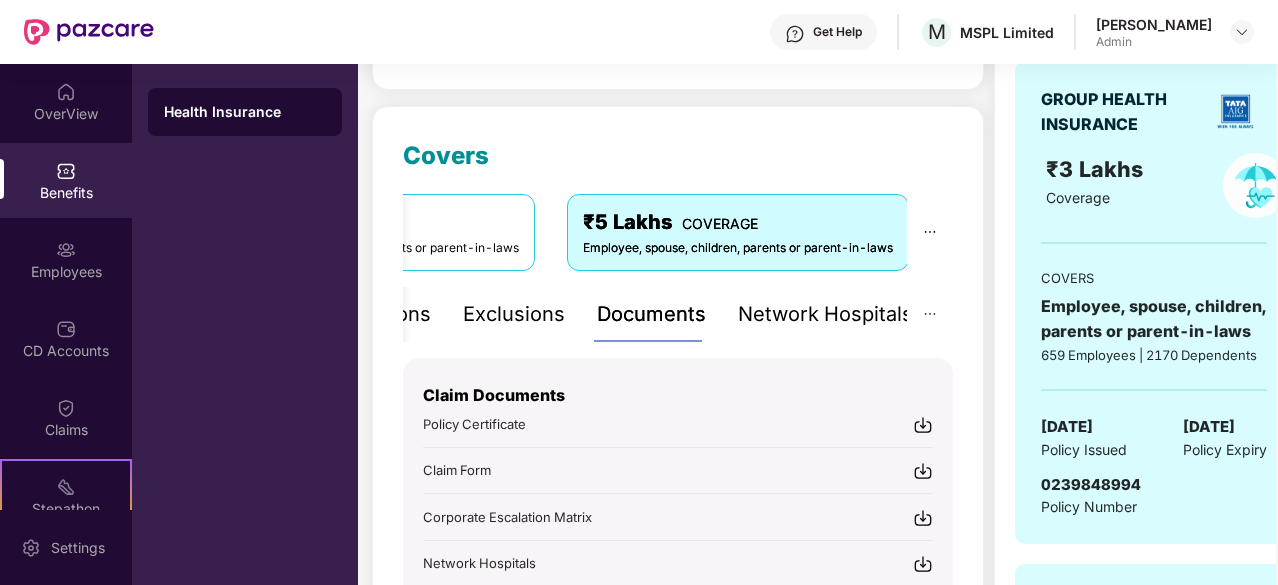 click on "Network Hospitals" at bounding box center [825, 314] 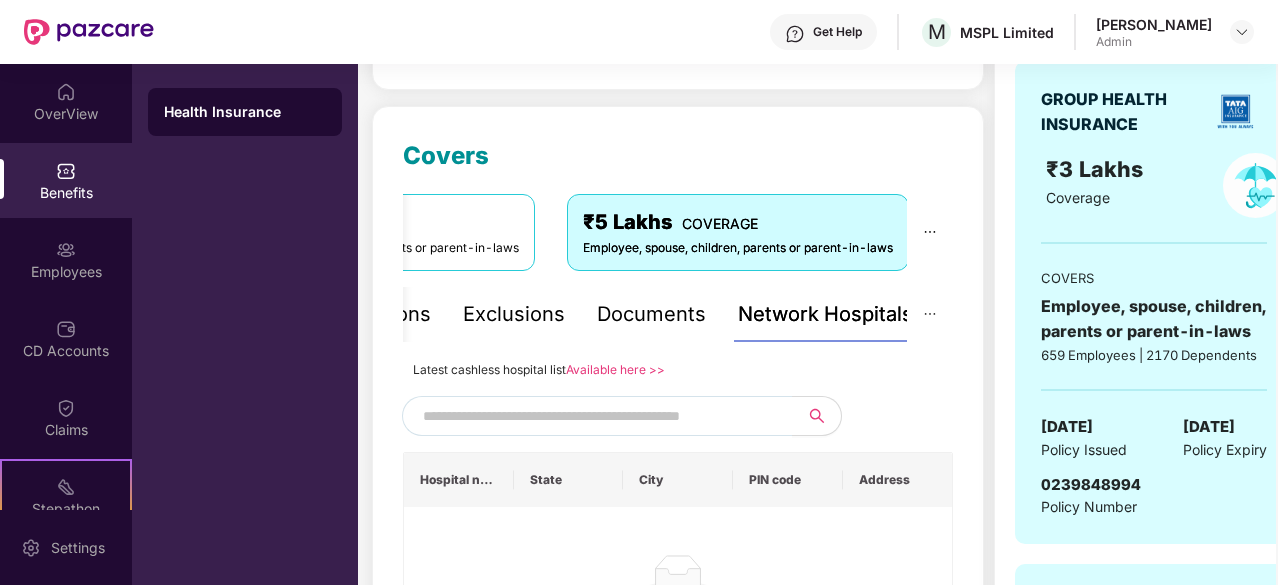 click on "Network Hospitals" at bounding box center [825, 314] 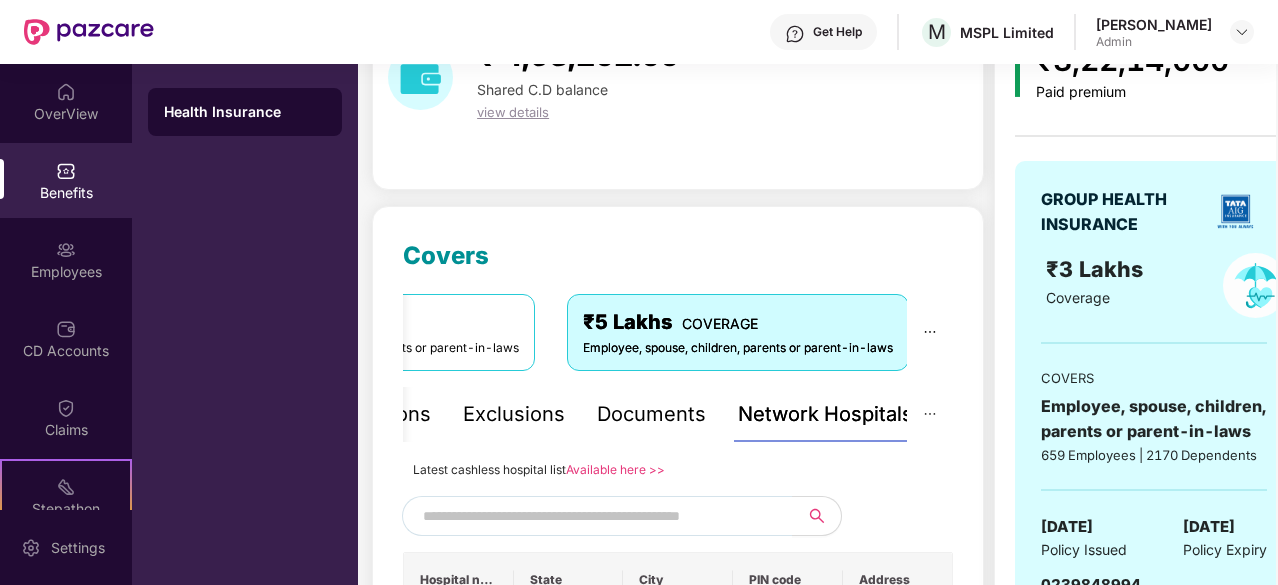 scroll, scrollTop: 518, scrollLeft: 0, axis: vertical 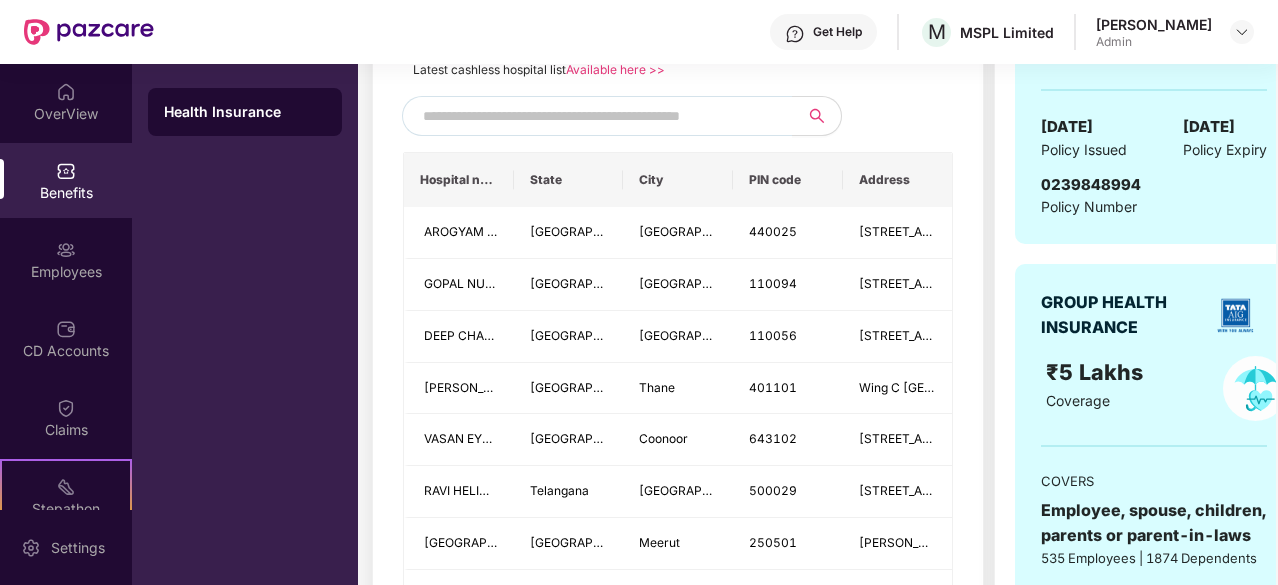 click at bounding box center [594, 116] 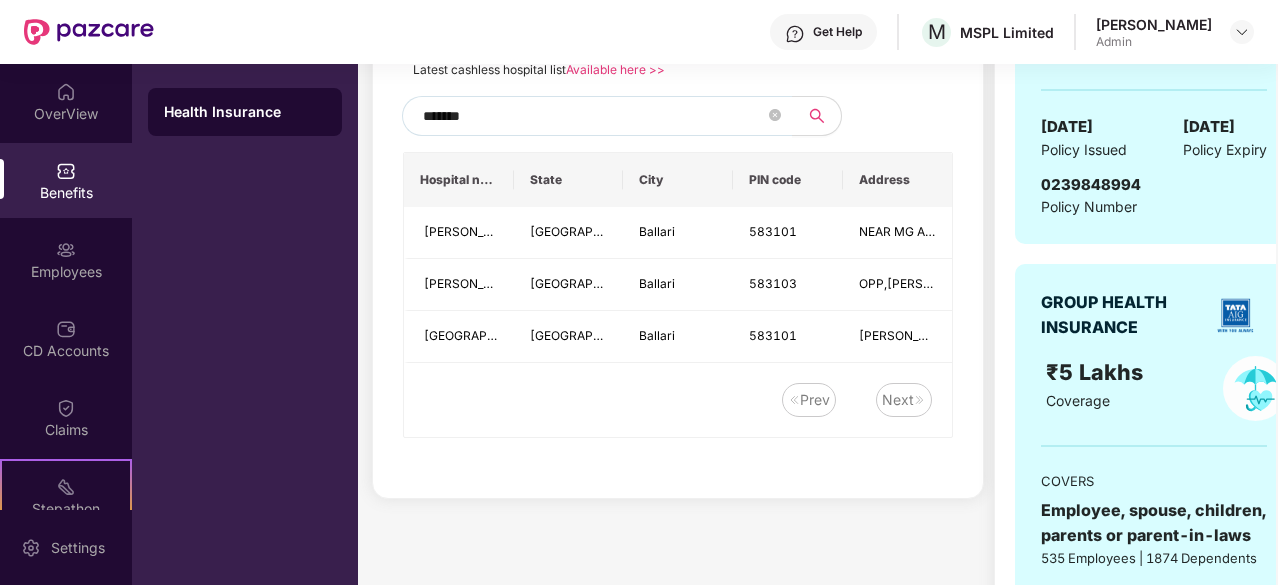 click on "*******" at bounding box center [597, 116] 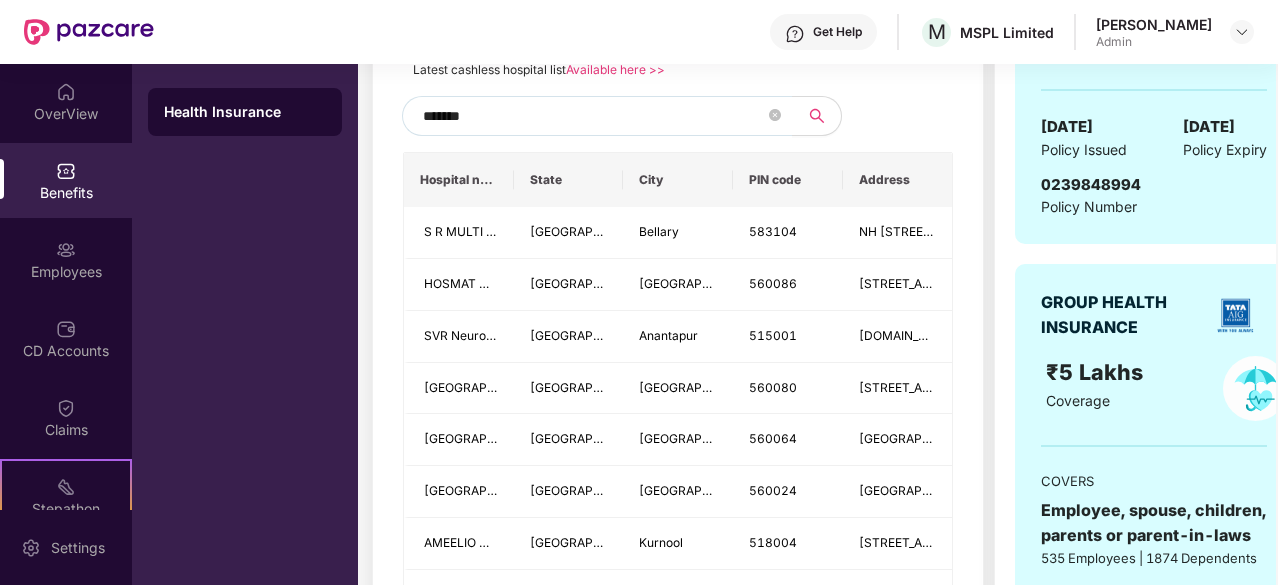 type on "*******" 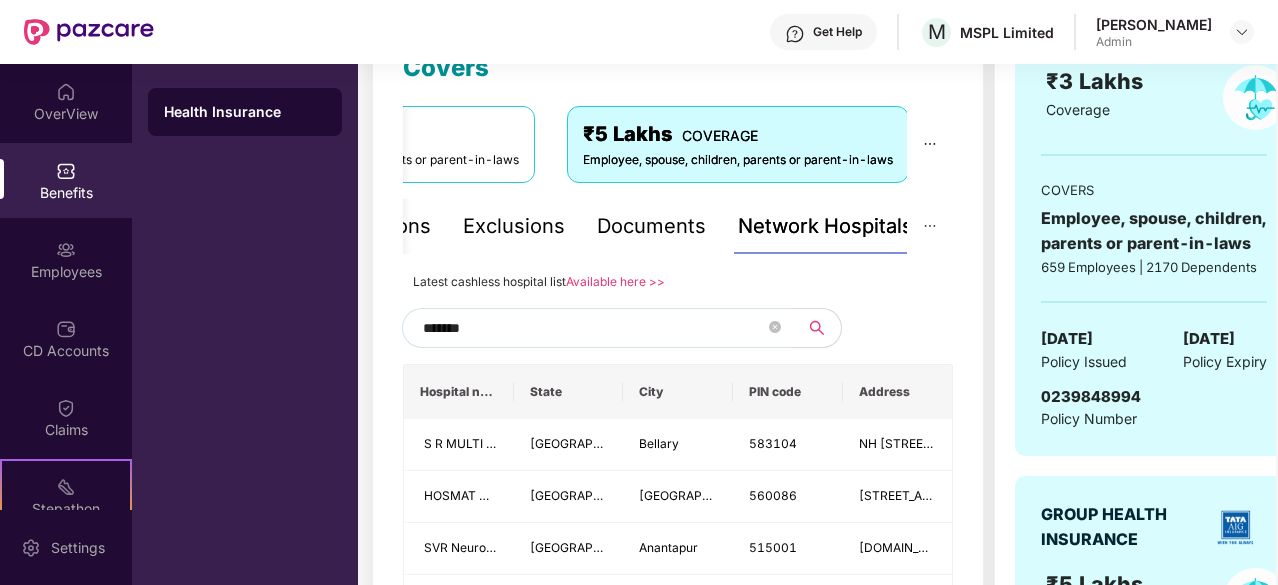 scroll, scrollTop: 218, scrollLeft: 0, axis: vertical 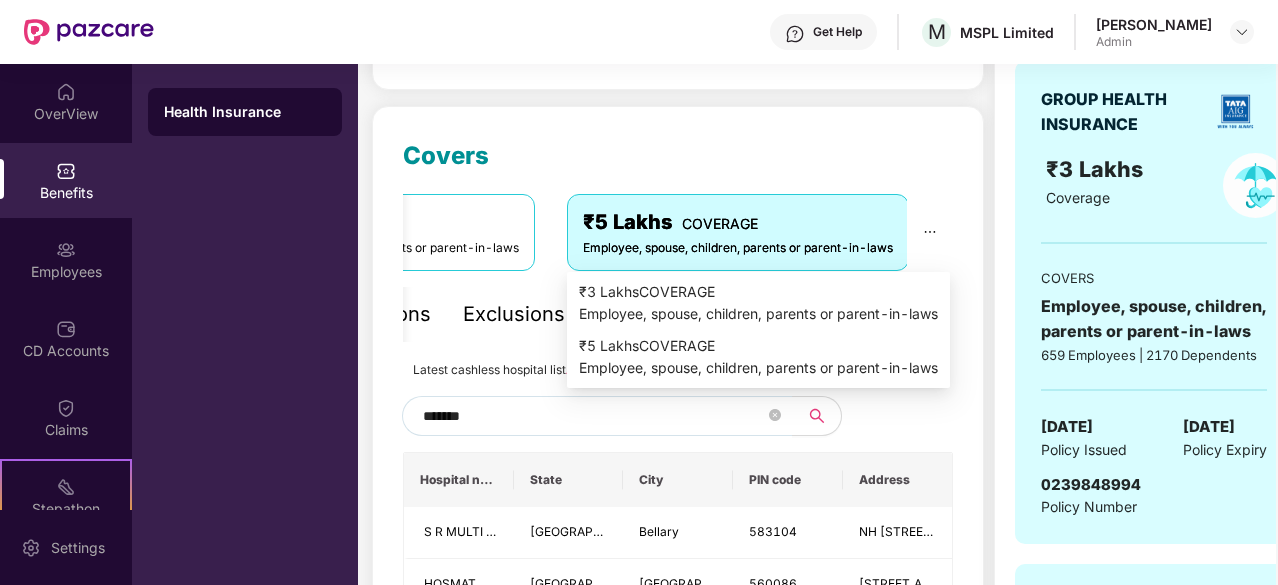 click 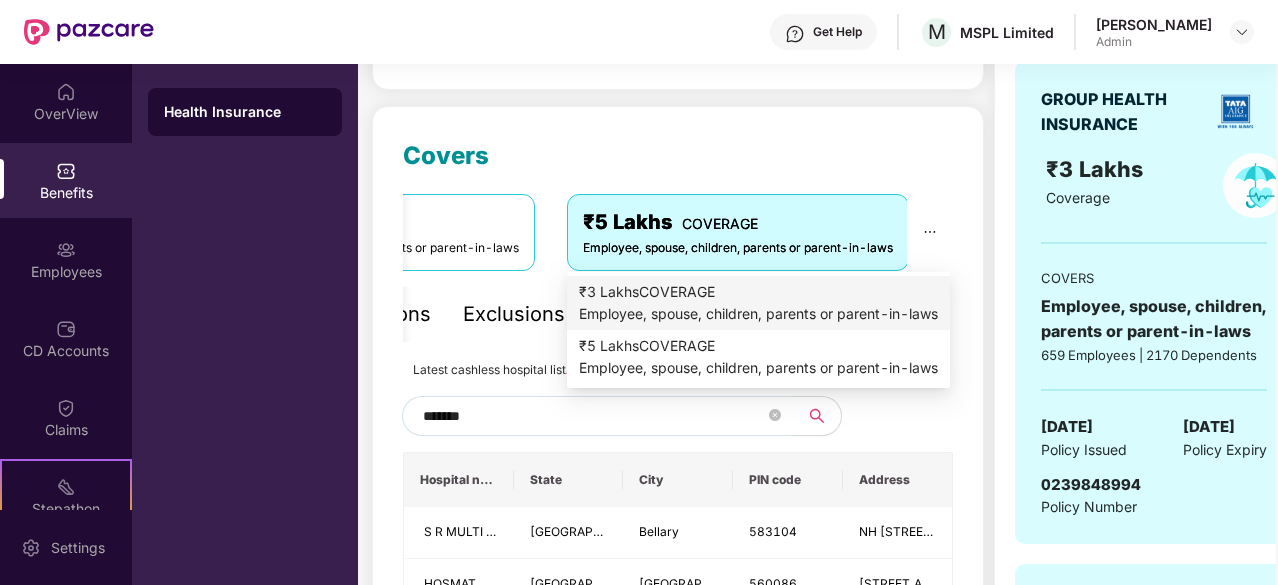 click on "₹3 Lakhs COVERAGE" at bounding box center (758, 292) 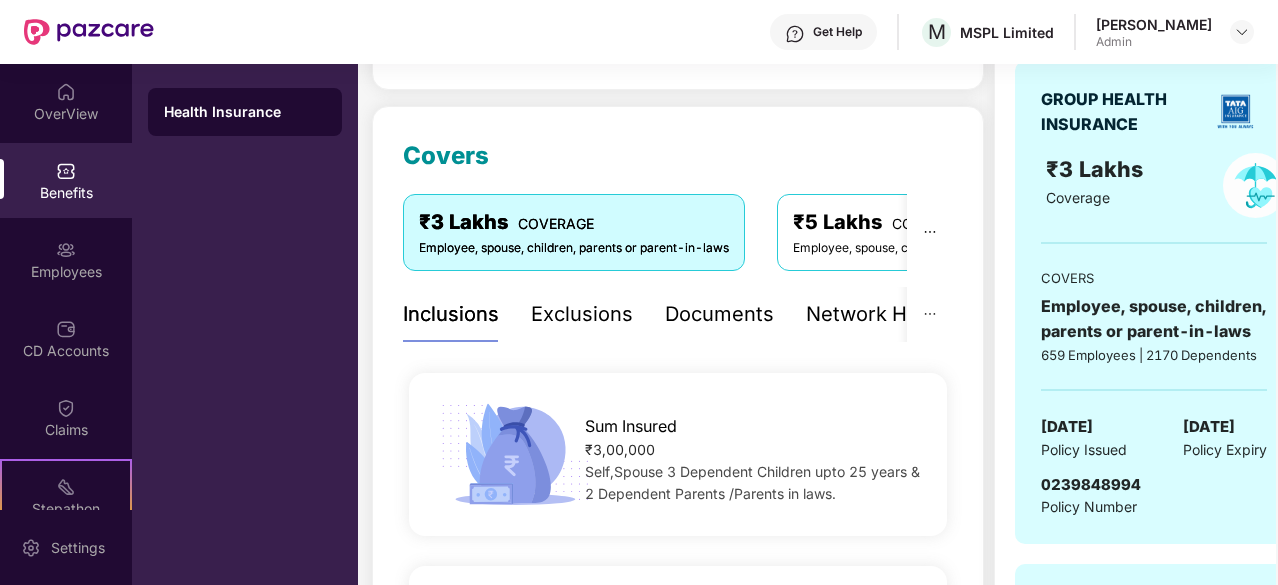 click on "Exclusions" at bounding box center (582, 314) 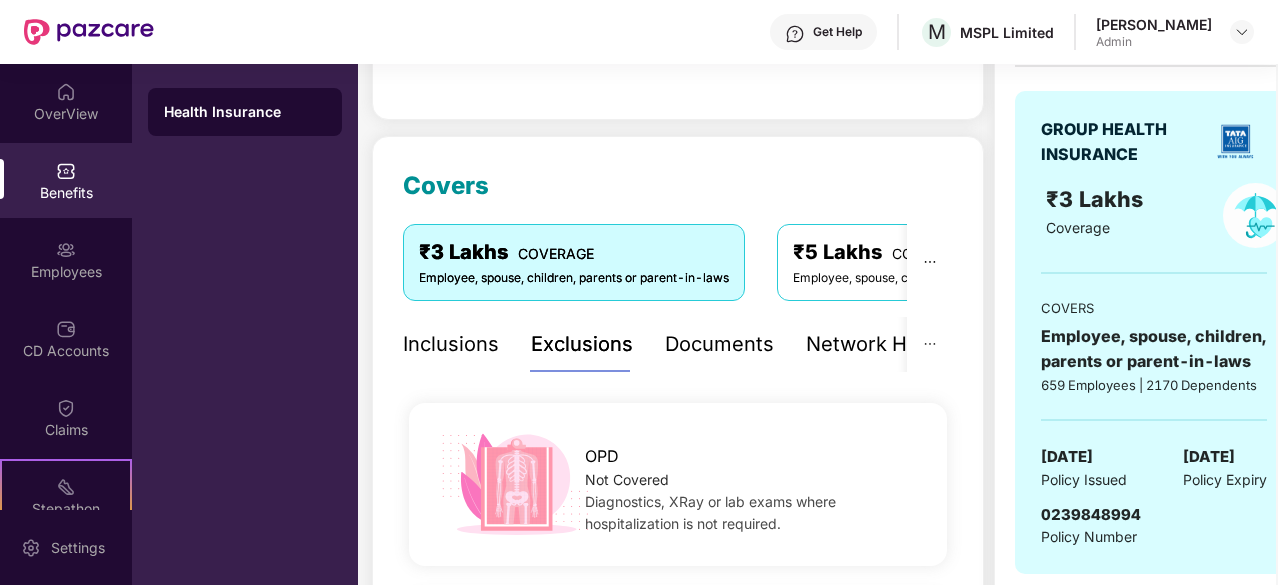 scroll, scrollTop: 18, scrollLeft: 0, axis: vertical 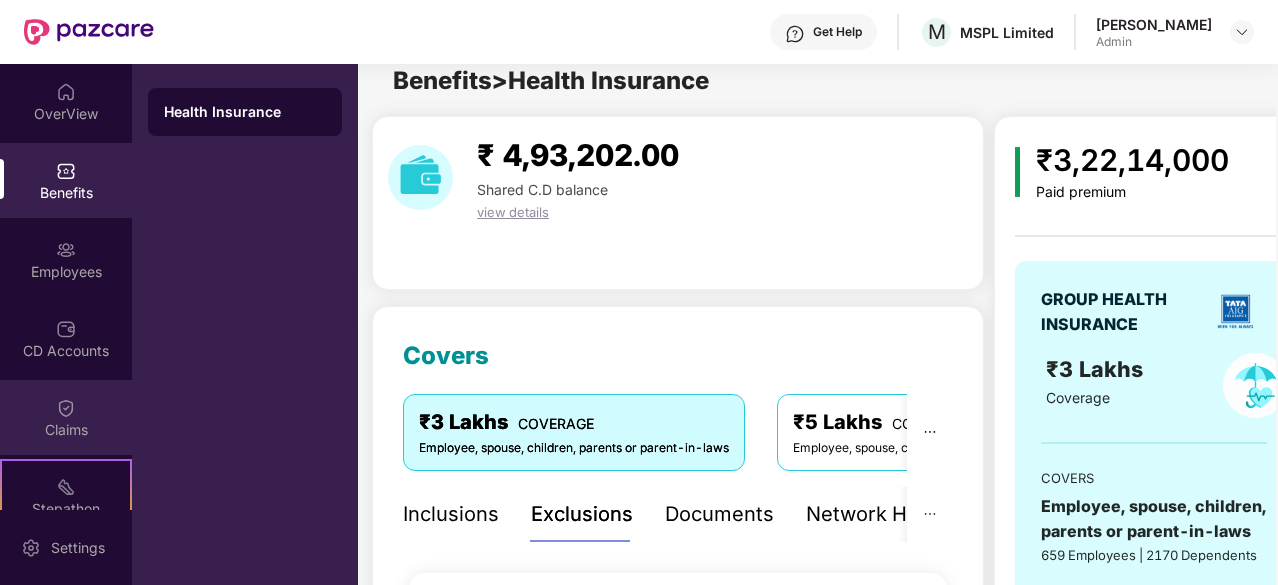 click on "Claims" at bounding box center (66, 430) 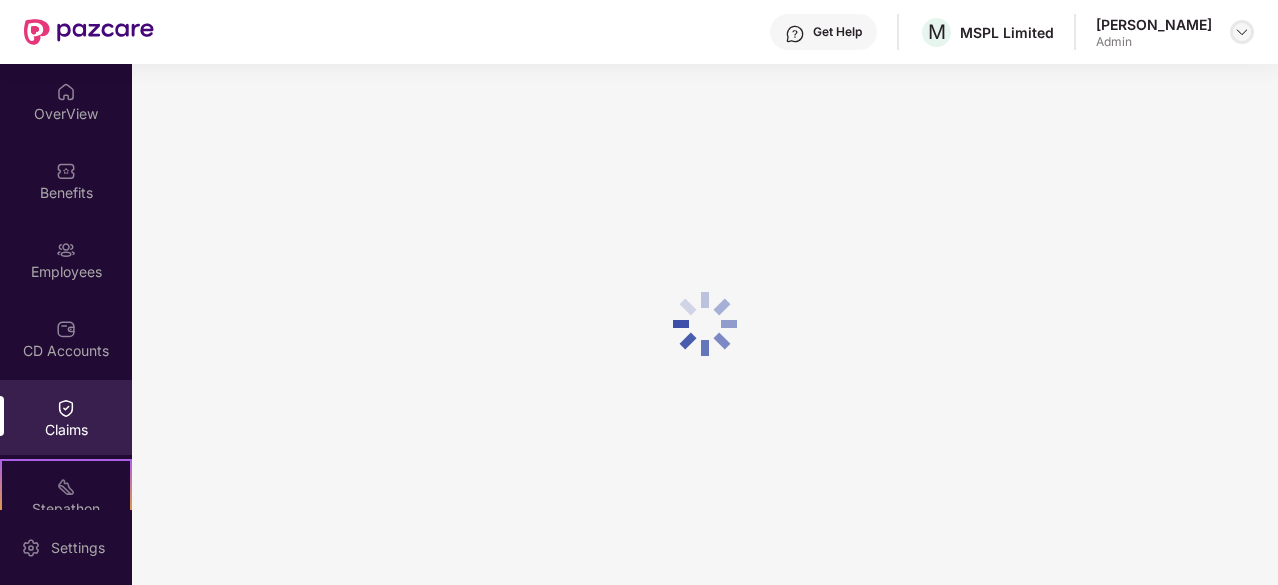 click at bounding box center [1242, 32] 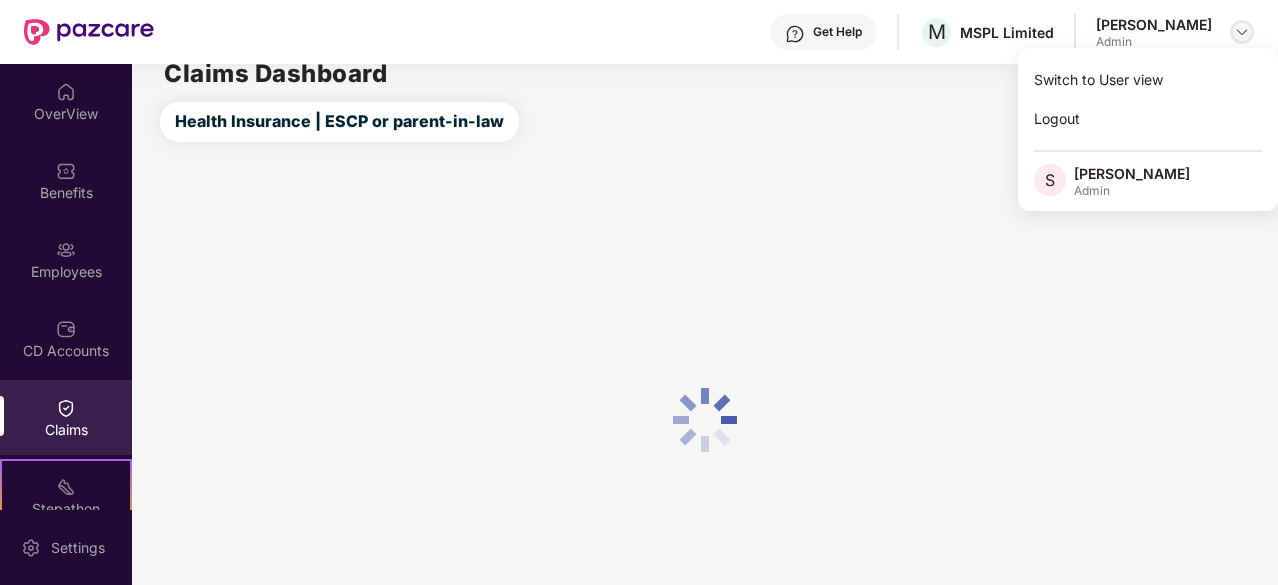 click at bounding box center (1242, 32) 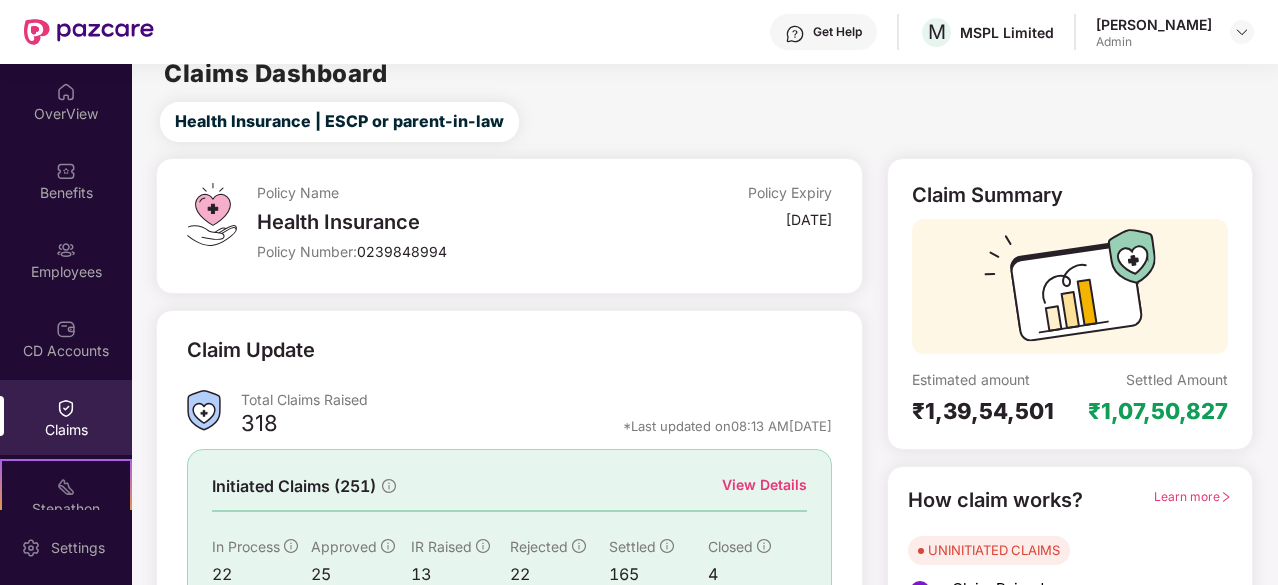 scroll, scrollTop: 196, scrollLeft: 0, axis: vertical 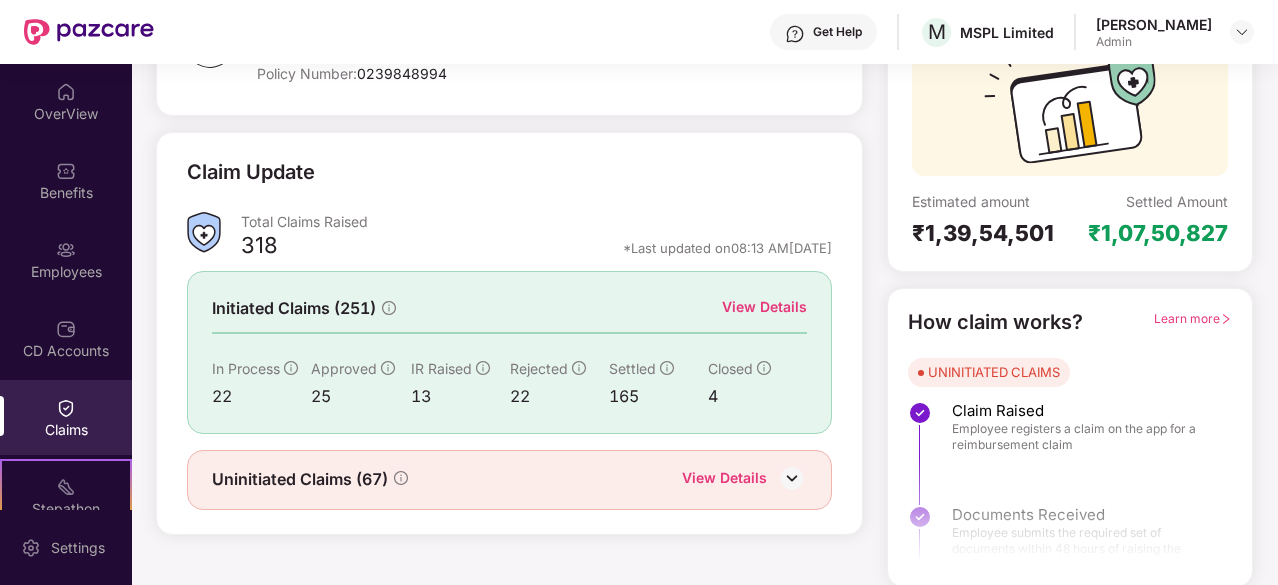 click on "Uninitiated Claims (67) View Details" at bounding box center (509, 480) 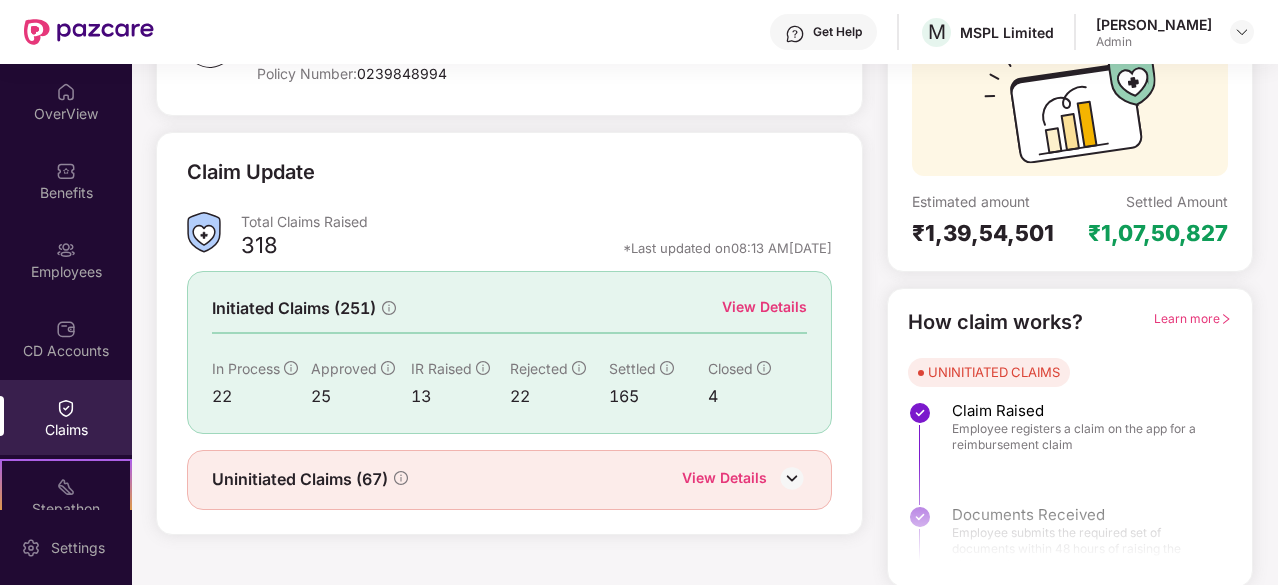 click at bounding box center [792, 478] 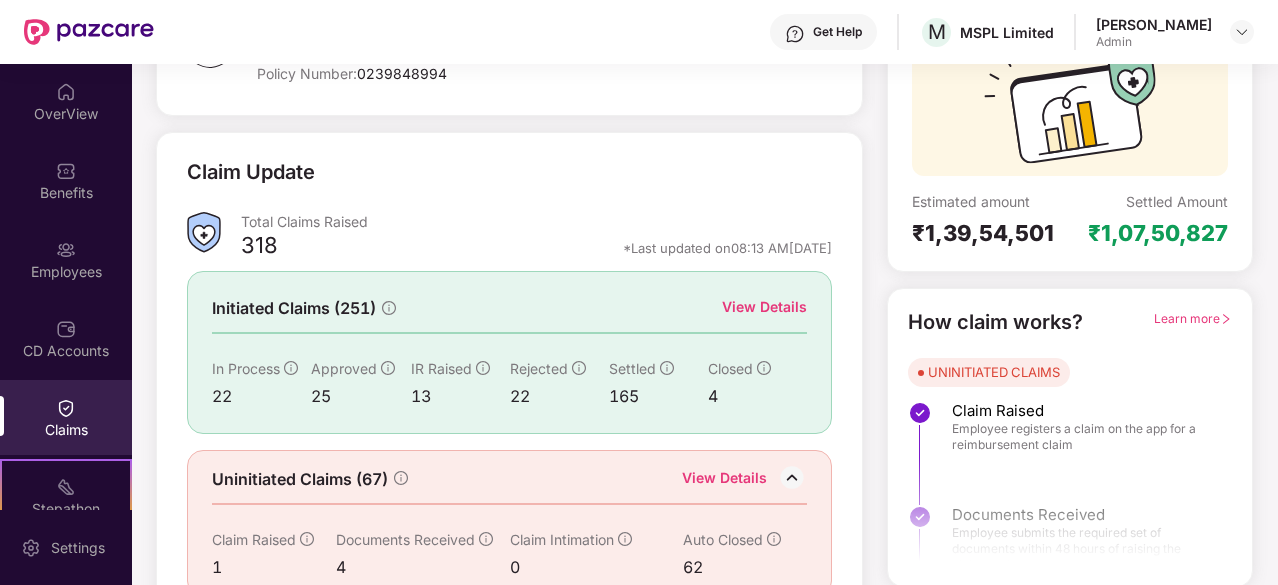 scroll, scrollTop: 228, scrollLeft: 0, axis: vertical 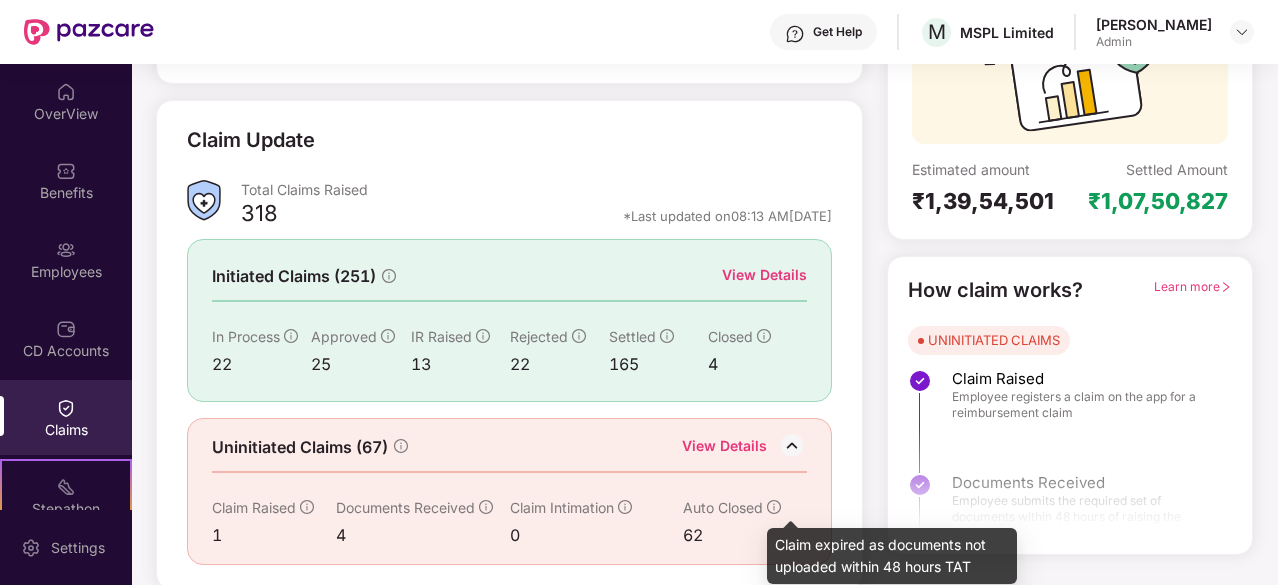 click 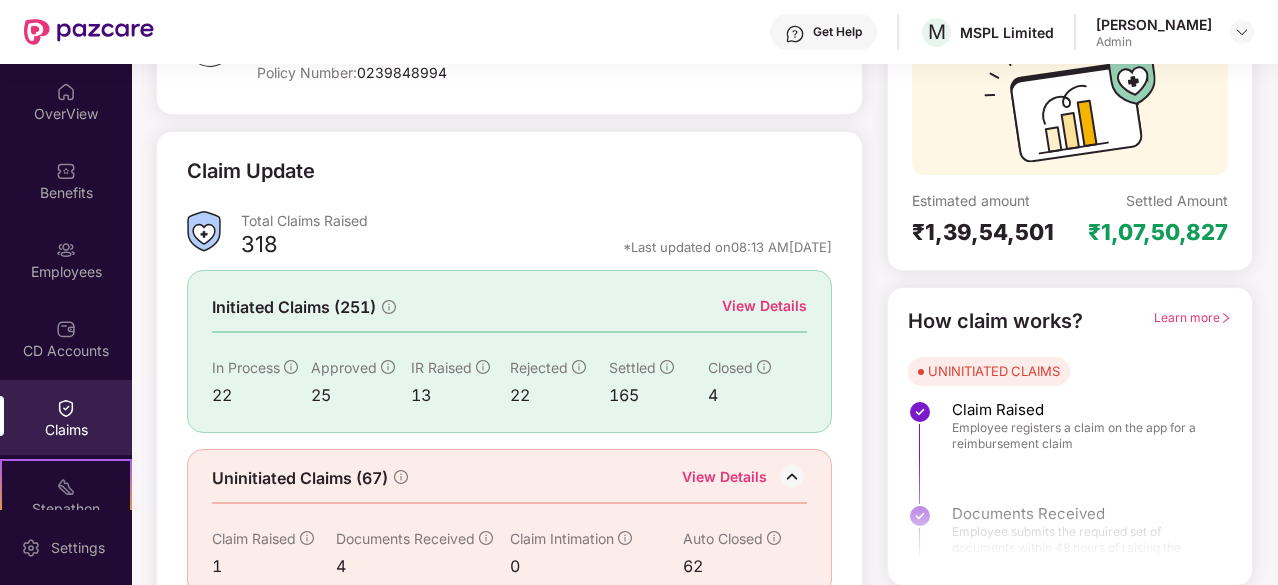 scroll, scrollTop: 228, scrollLeft: 0, axis: vertical 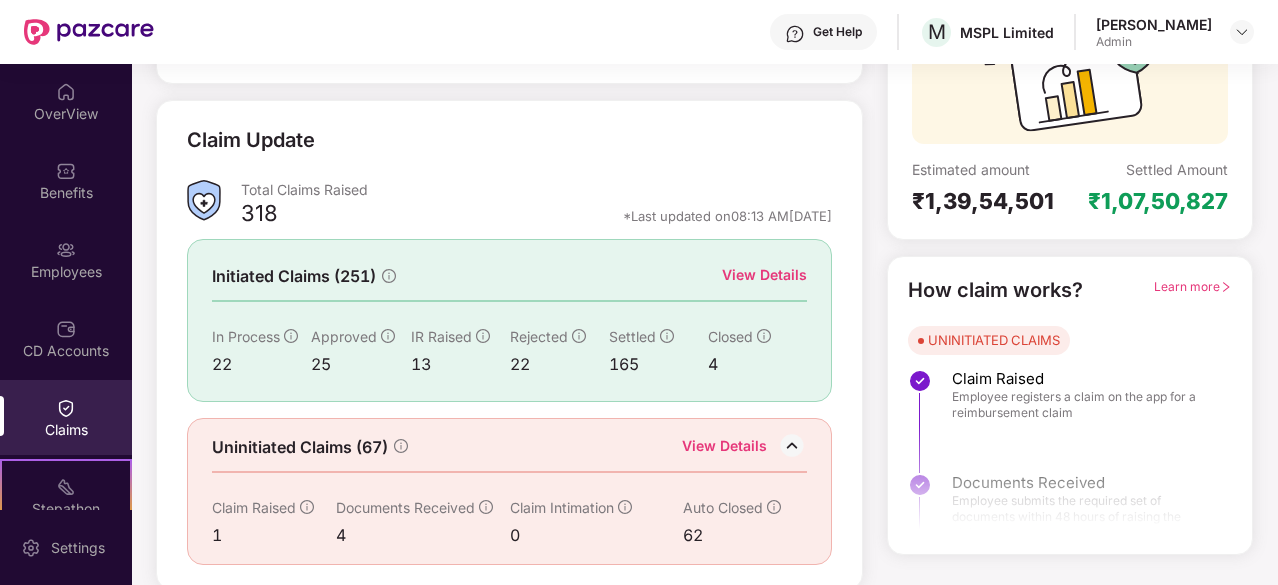 click on "Learn more" at bounding box center [1193, 290] 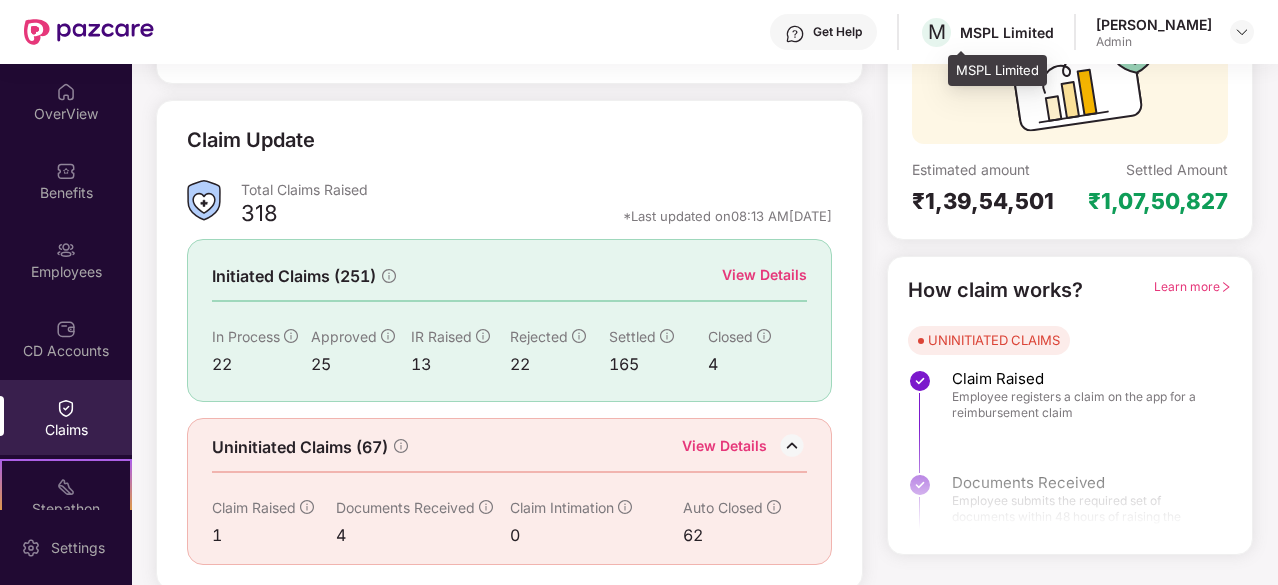 click on "MSPL Limited" at bounding box center [1007, 32] 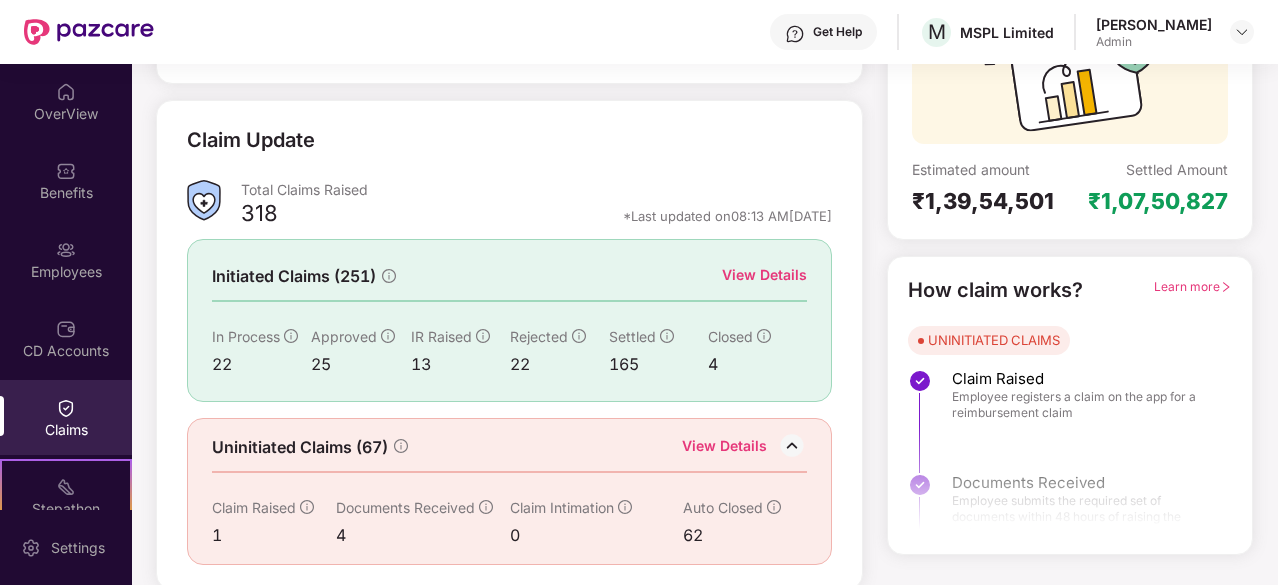 click on "Learn more" at bounding box center (1193, 286) 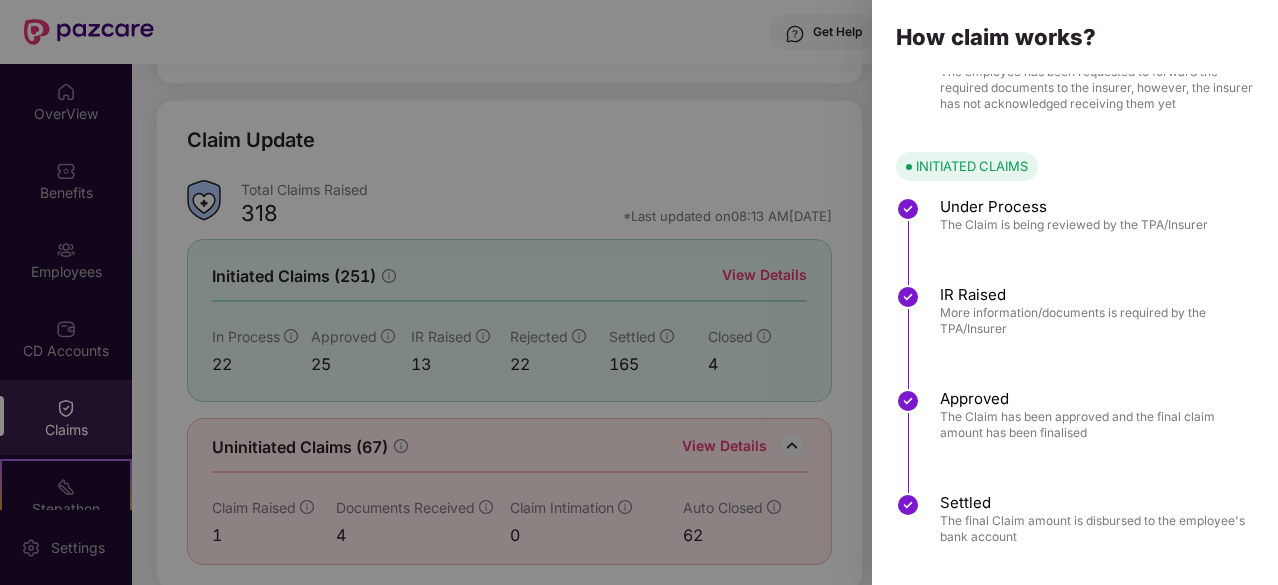 scroll, scrollTop: 297, scrollLeft: 0, axis: vertical 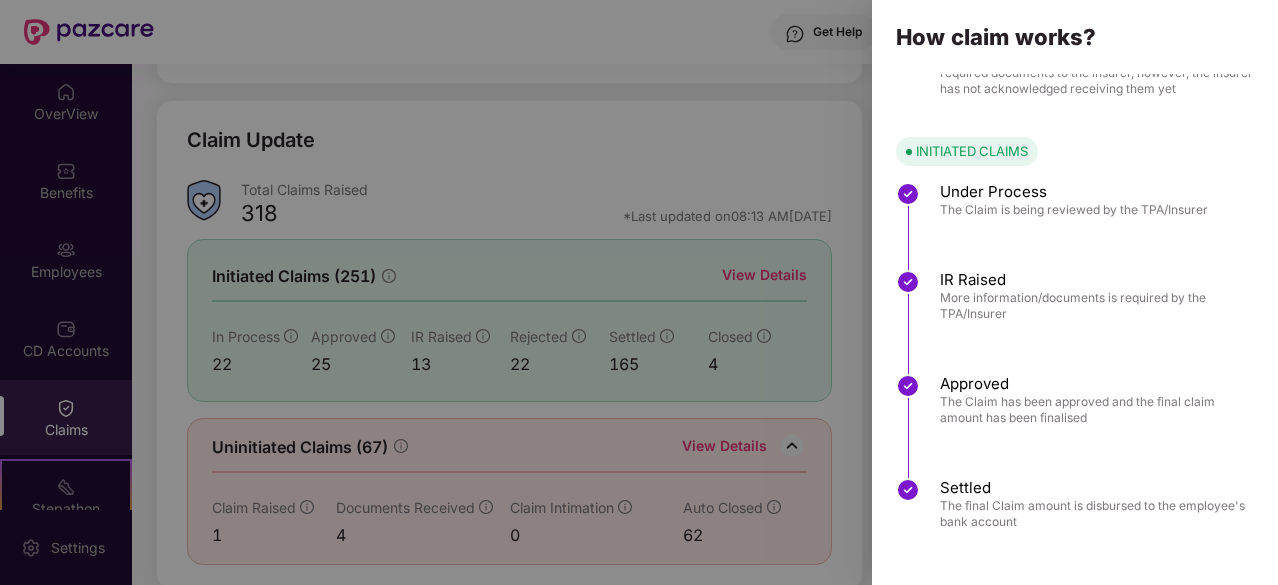 click at bounding box center (639, 292) 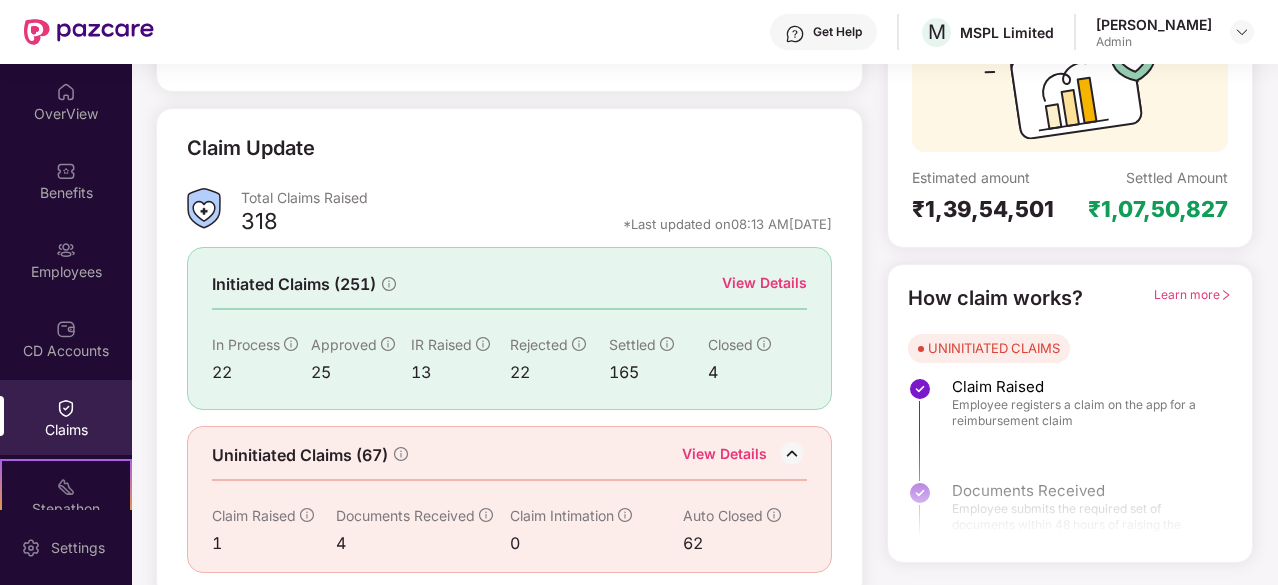 scroll, scrollTop: 228, scrollLeft: 0, axis: vertical 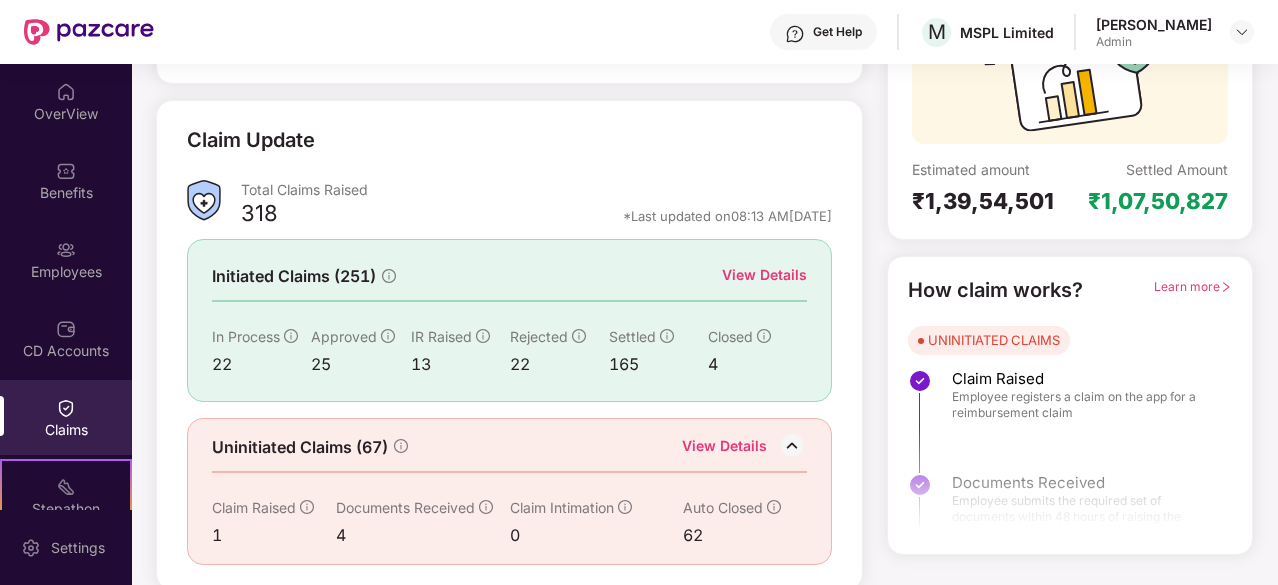 click on "Initiated Claims (251) View Details In Process 22 Approved 25 IR Raised 13 Rejected 22 Settled 165 Closed 4" at bounding box center (509, 320) 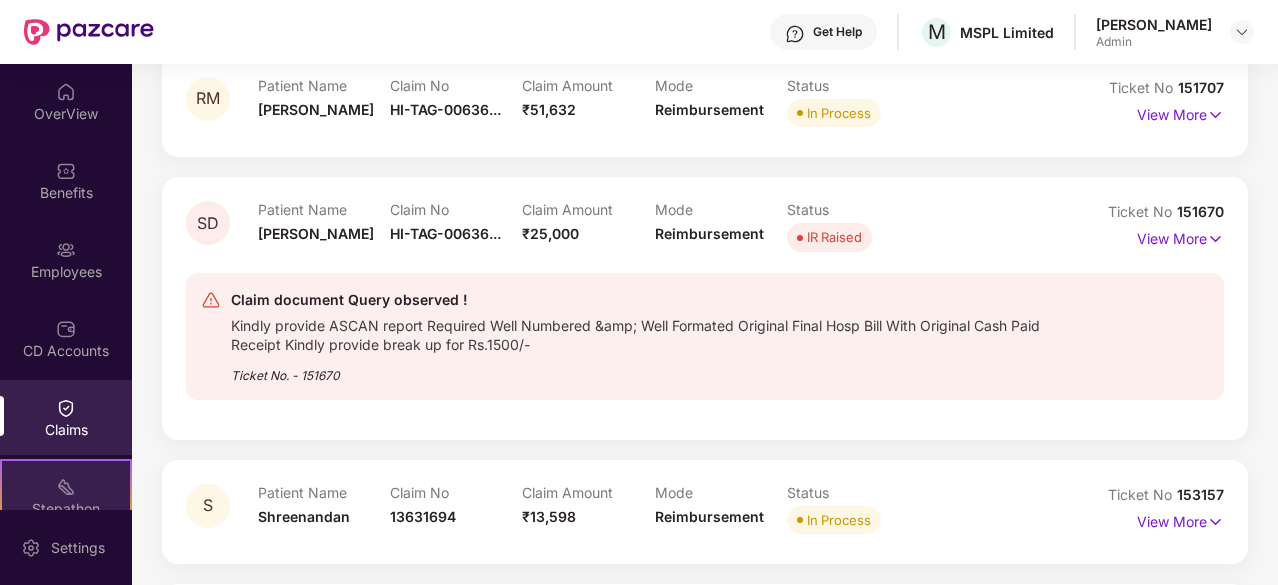 scroll, scrollTop: 2628, scrollLeft: 0, axis: vertical 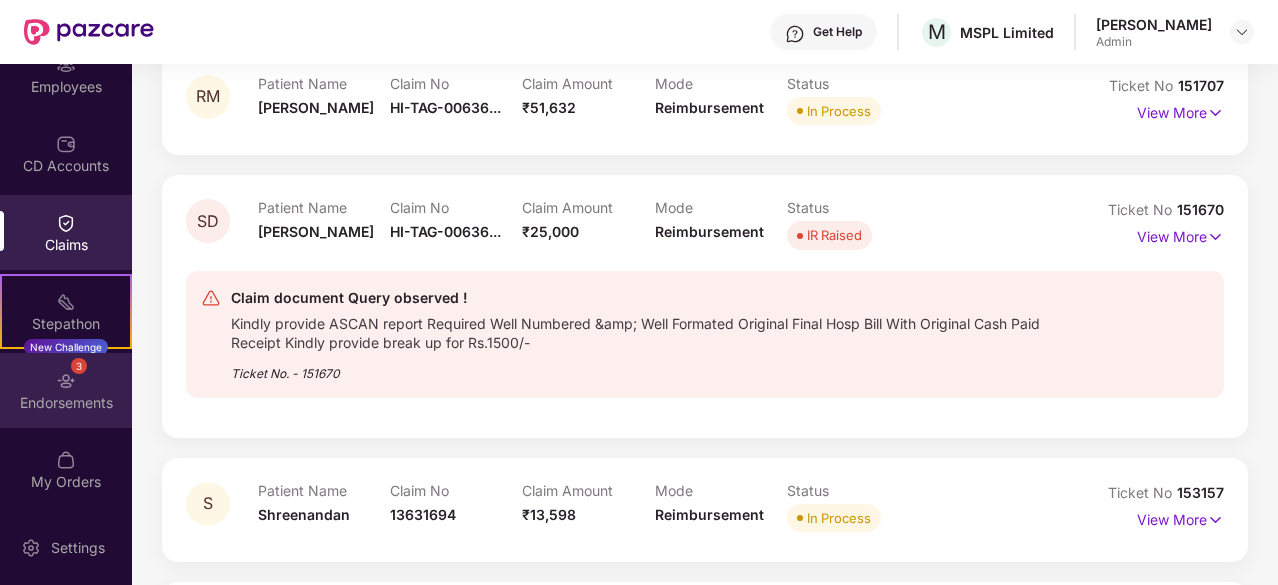 click on "Endorsements" at bounding box center (66, 403) 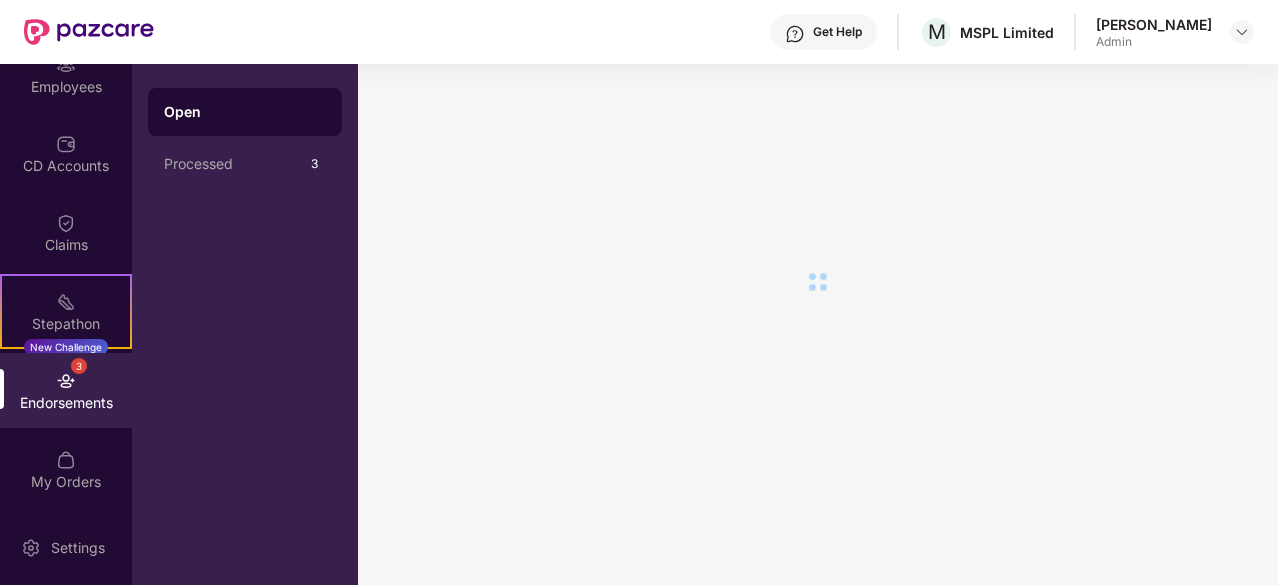 scroll, scrollTop: 0, scrollLeft: 0, axis: both 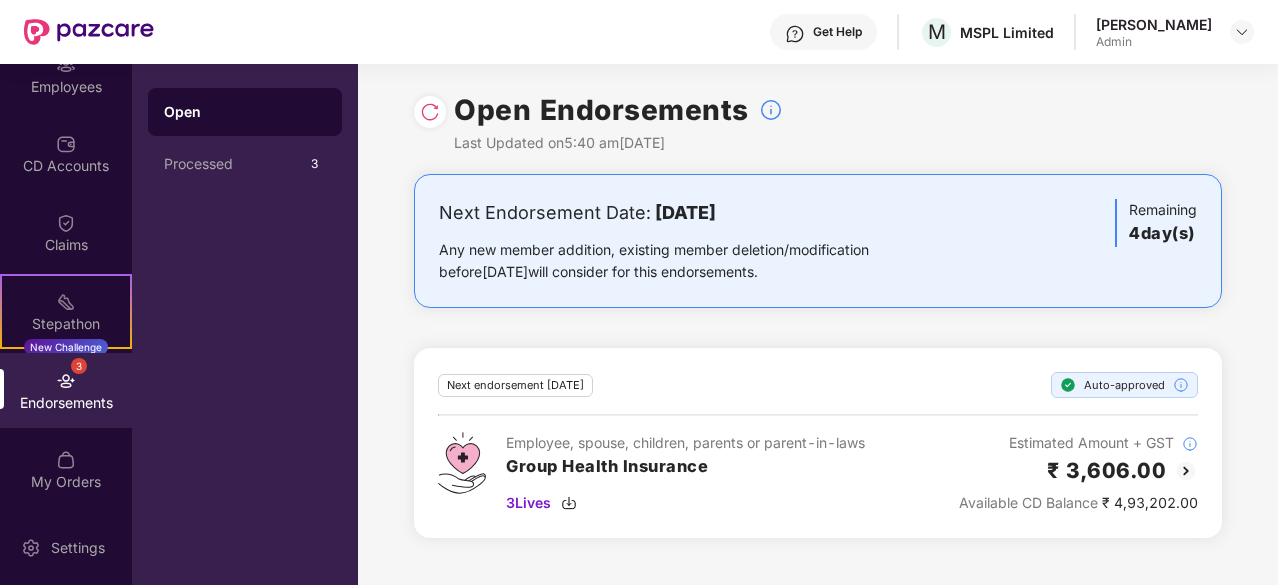 drag, startPoint x: 436, startPoint y: 243, endPoint x: 787, endPoint y: 285, distance: 353.50388 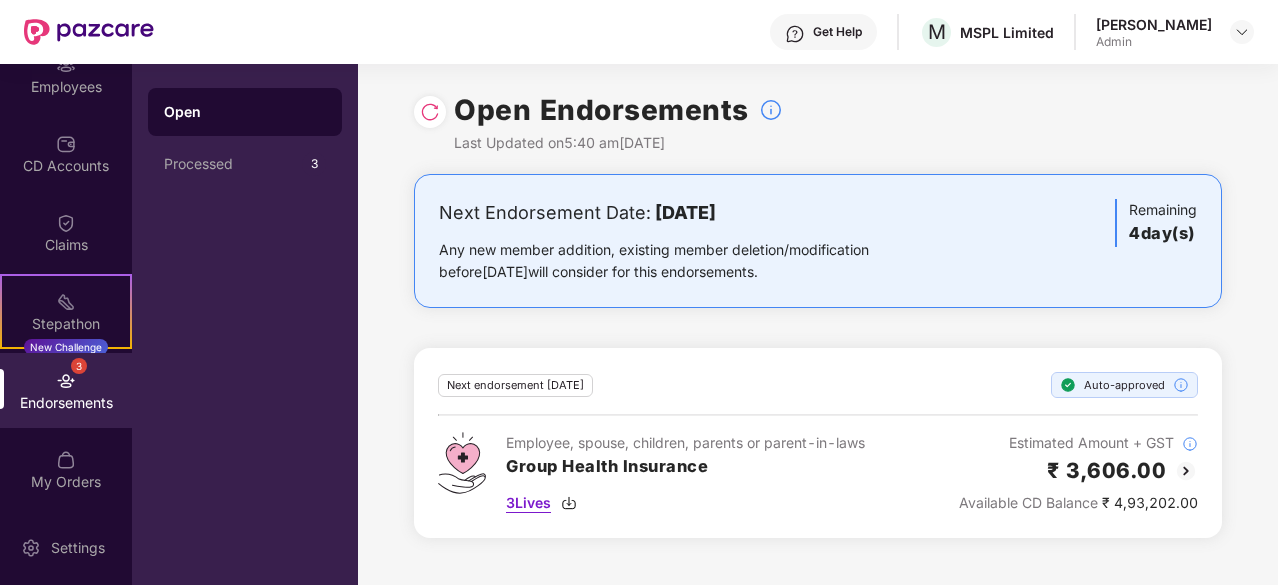 click on "3  Lives" at bounding box center [528, 503] 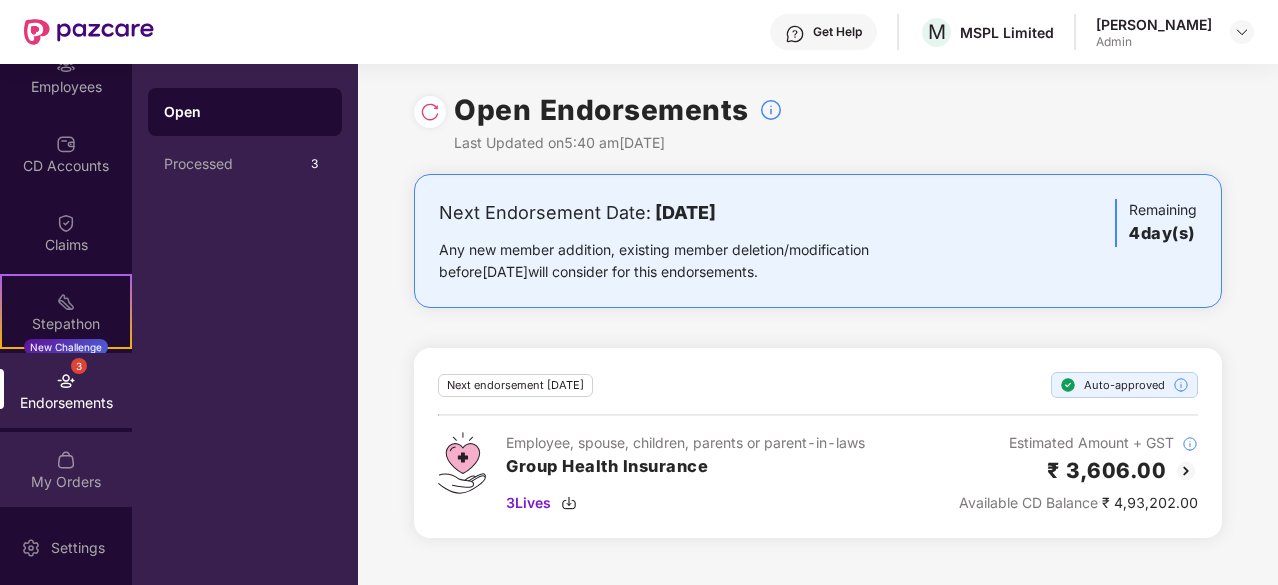 click on "My Orders" at bounding box center (66, 469) 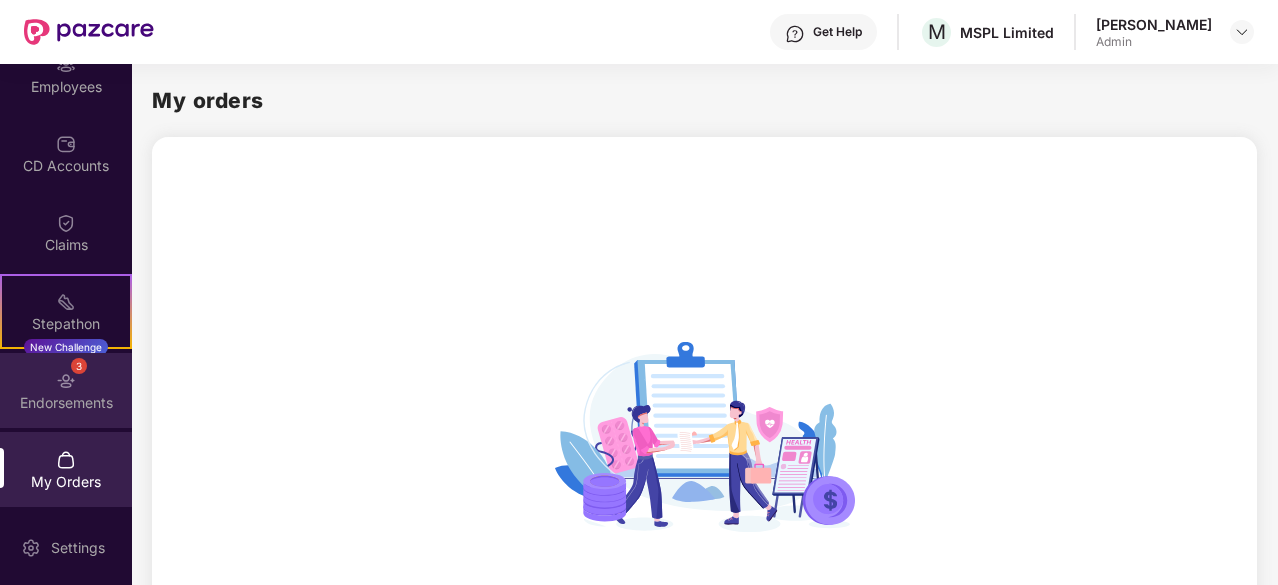 click on "Endorsements" at bounding box center [66, 403] 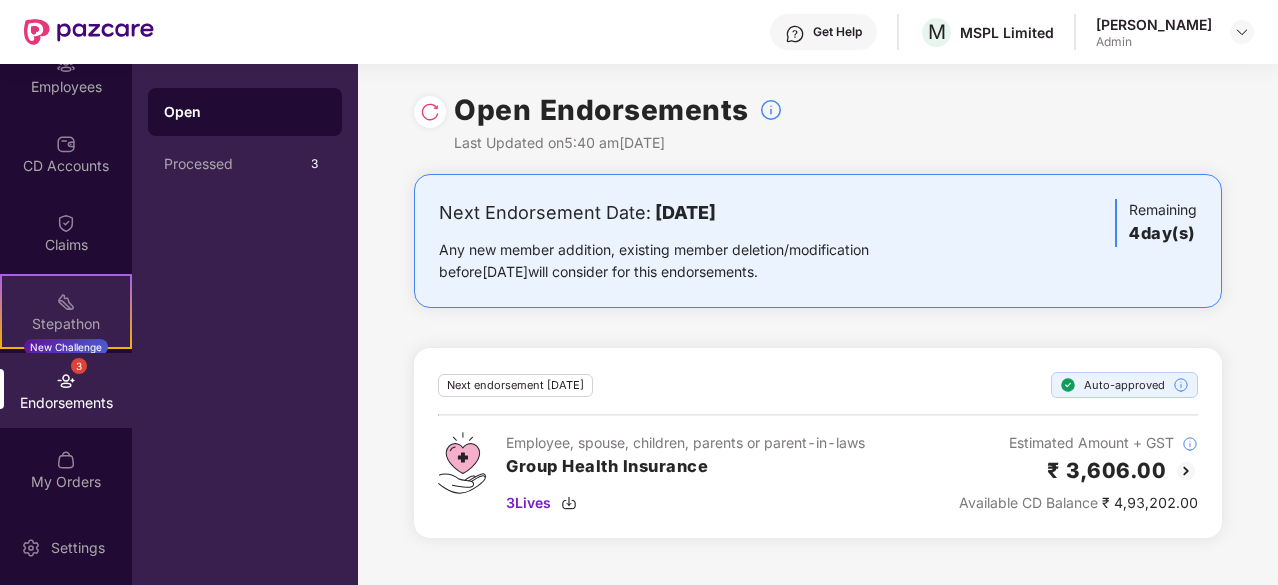 click on "Stepathon" at bounding box center (66, 324) 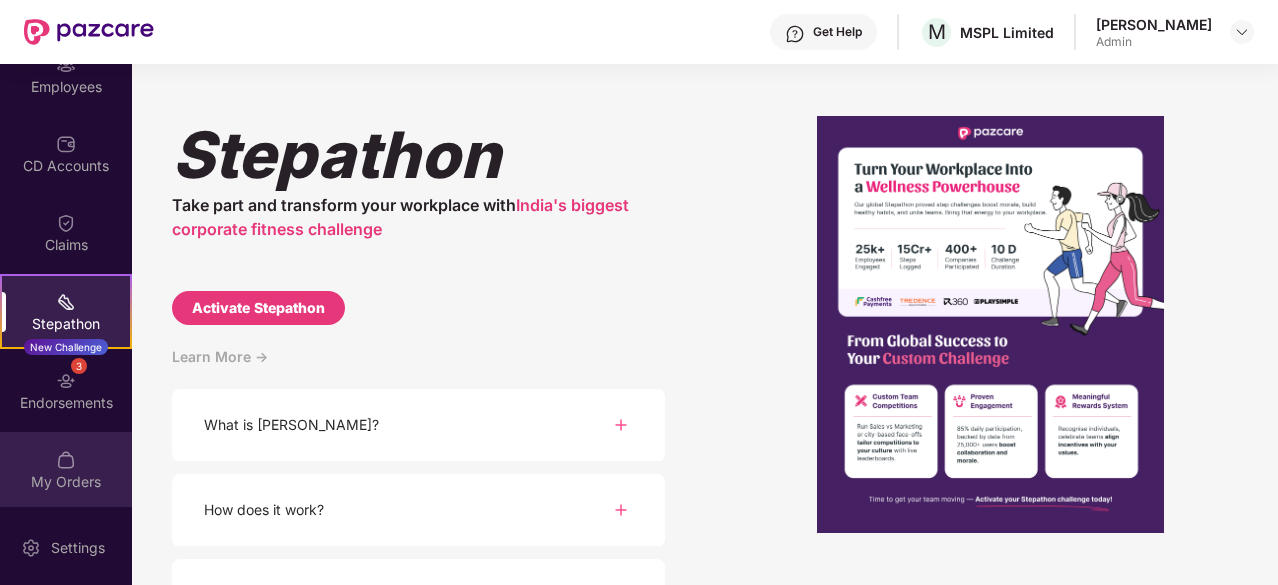 click at bounding box center [66, 458] 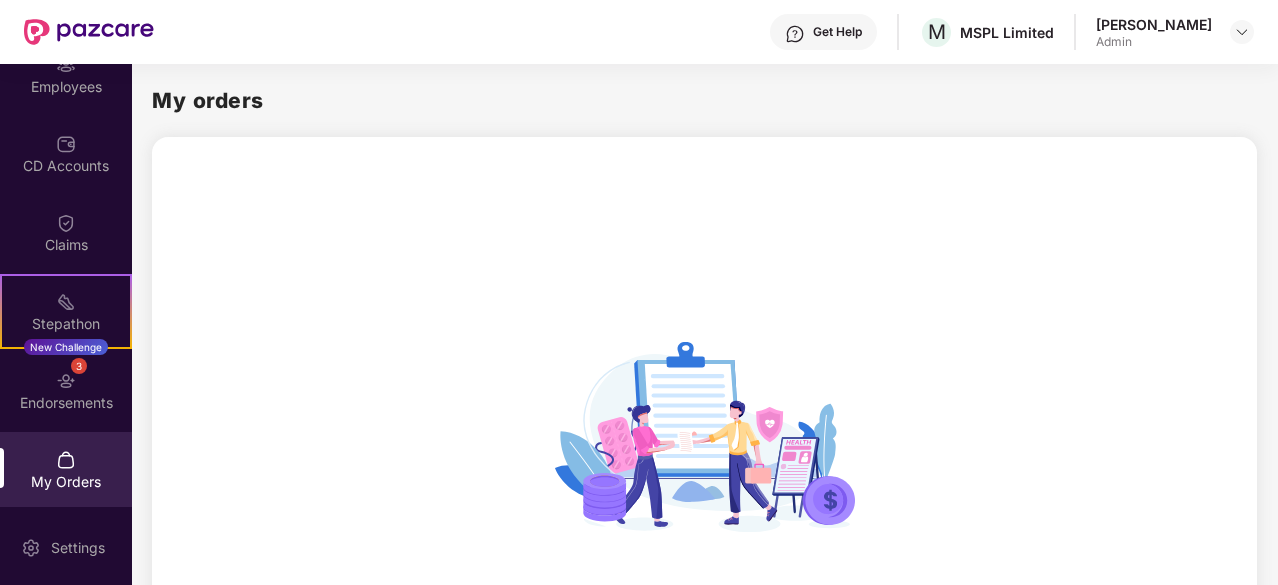 click on "No orders yet Explore benefits" at bounding box center (704, 498) 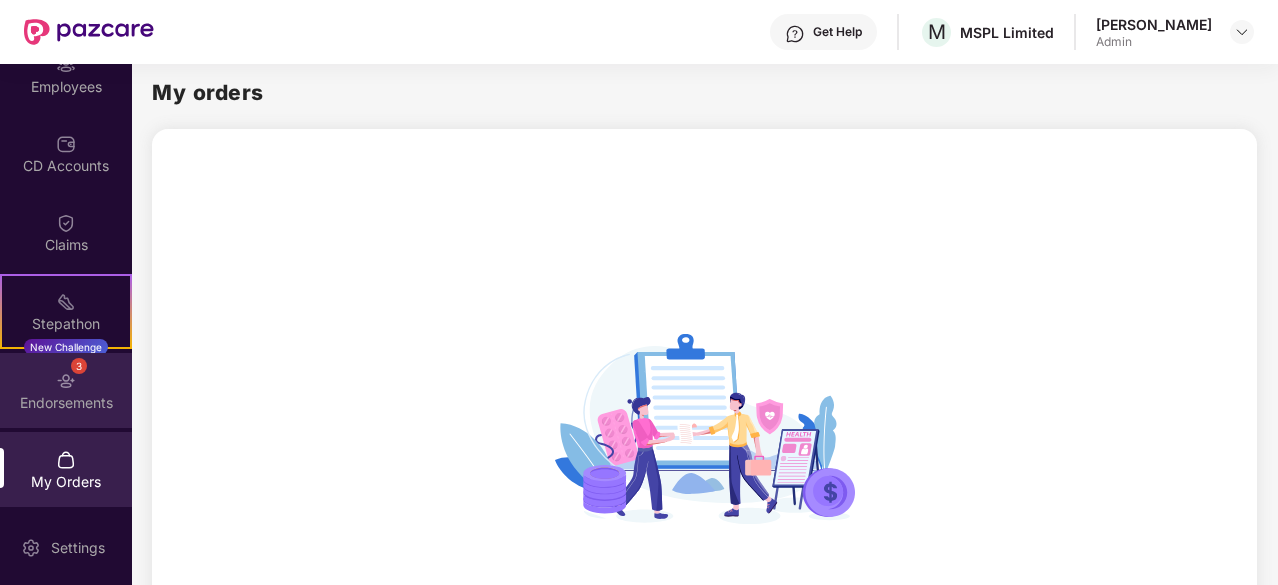 scroll, scrollTop: 0, scrollLeft: 0, axis: both 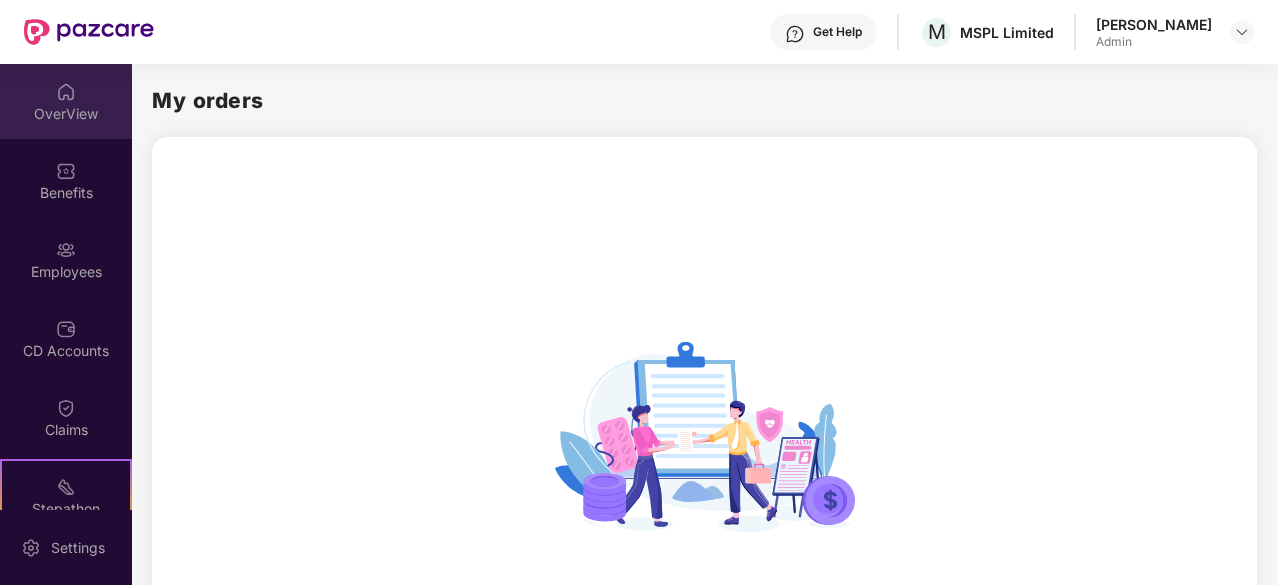 click on "OverView" at bounding box center (66, 101) 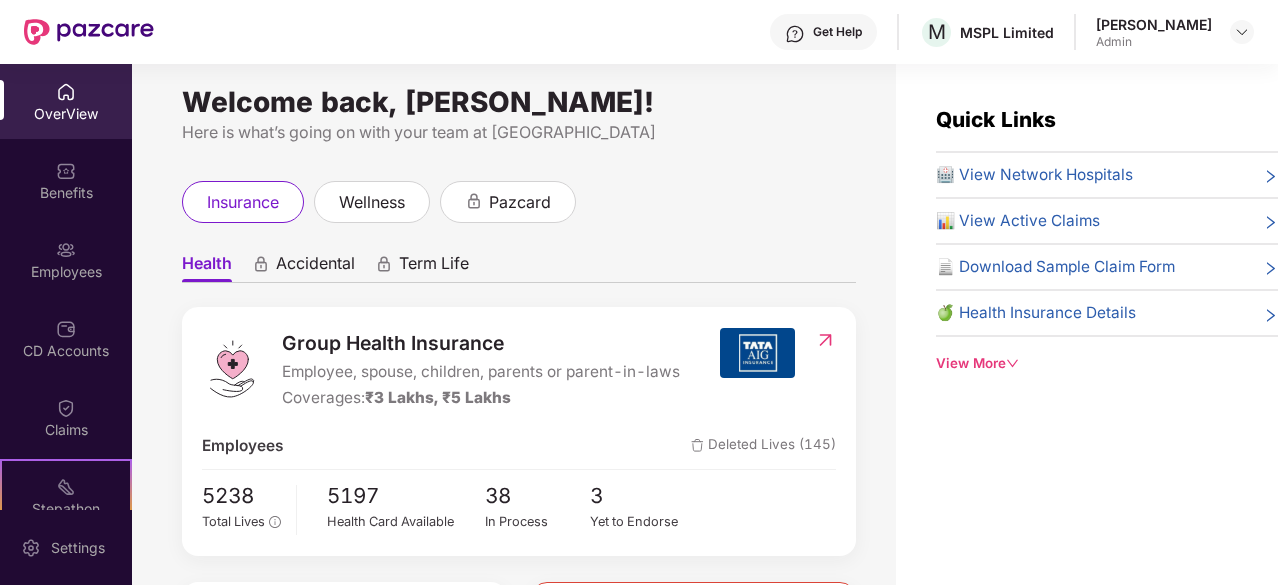 scroll, scrollTop: 0, scrollLeft: 0, axis: both 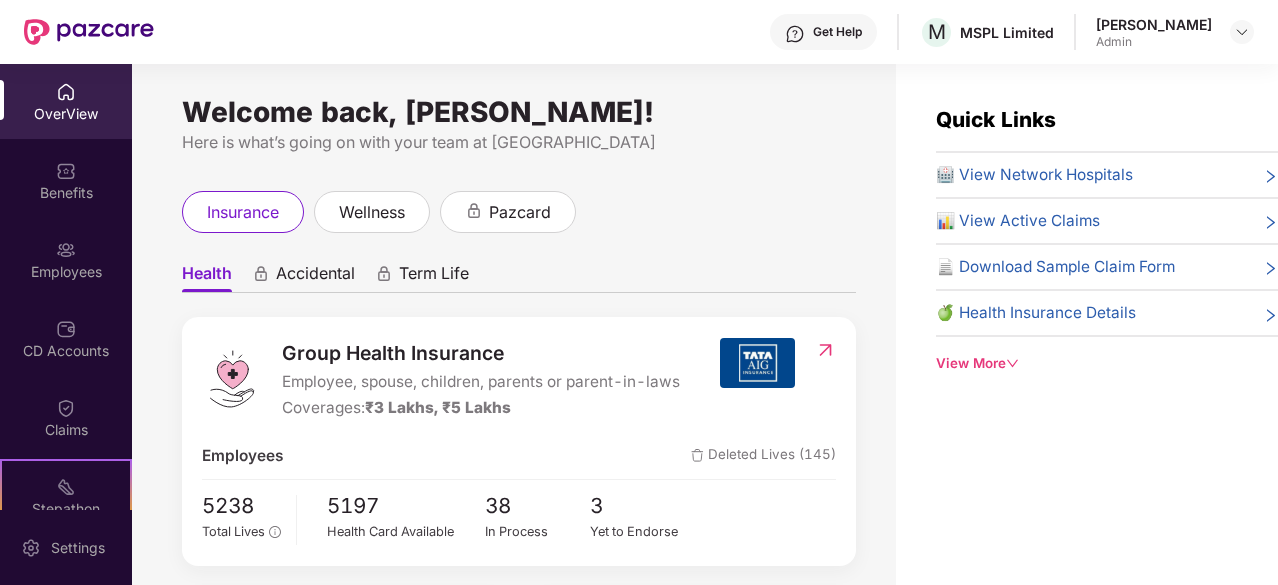 click on "📊 View Active Claims" at bounding box center [1018, 221] 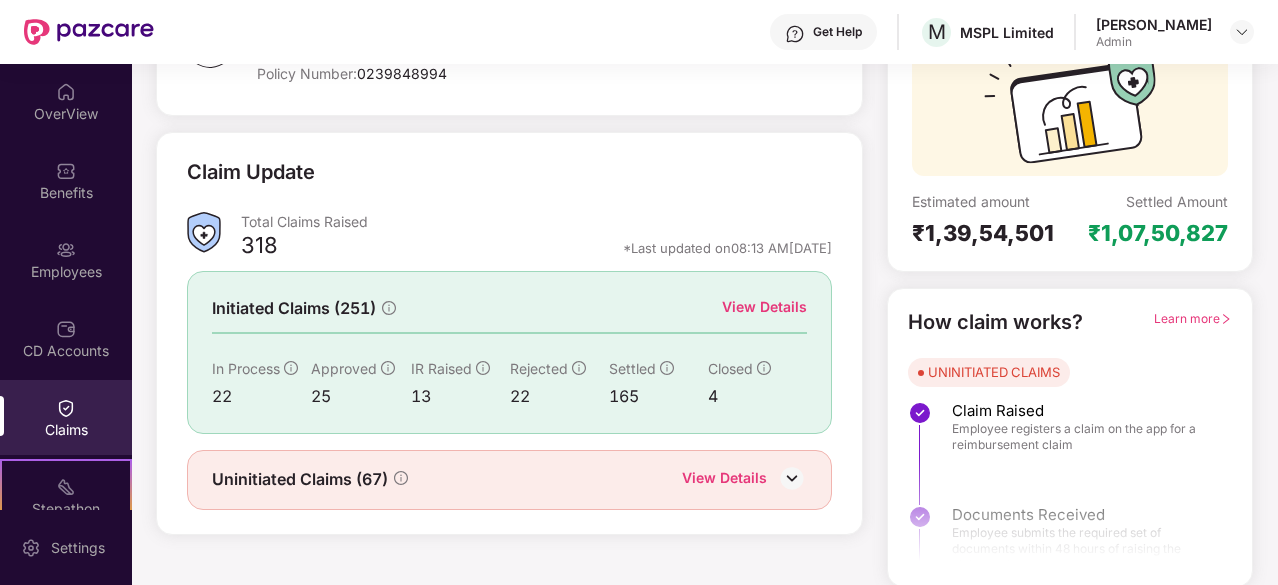 scroll, scrollTop: 0, scrollLeft: 0, axis: both 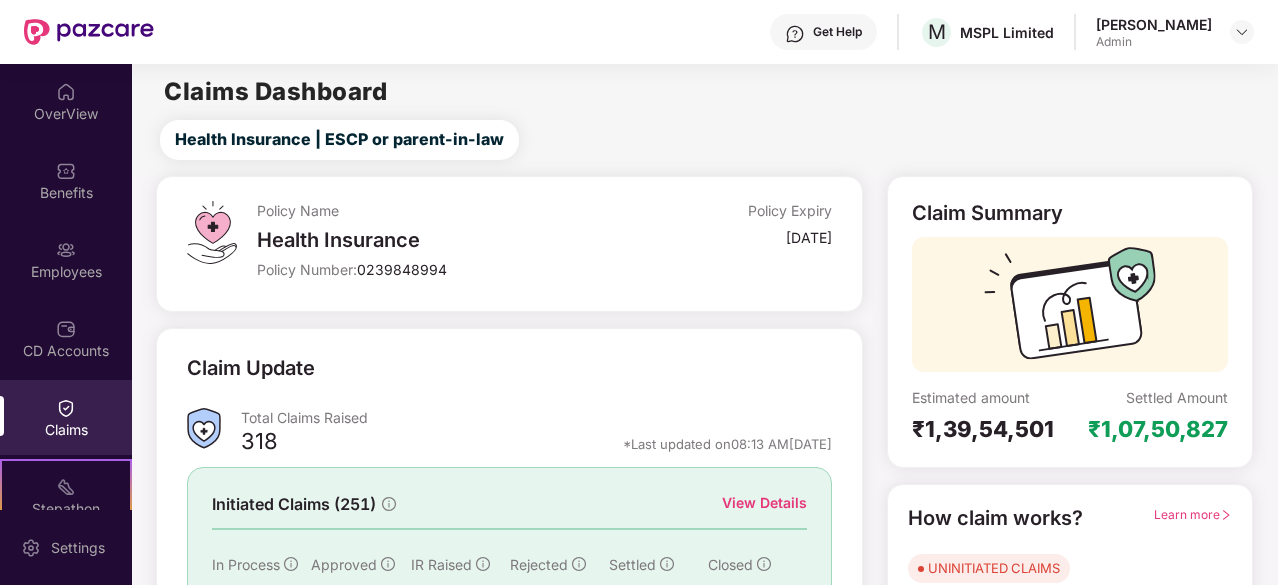 click on "Claim Update Total Claims Raised 318 *Last updated on  08:13 AM[DATE] Initiated Claims (251) View Details In Process 22 Approved 25 IR Raised 13 Rejected 22 Settled 165 Closed 4 Uninitiated Claims (67) View Details" at bounding box center [509, 529] 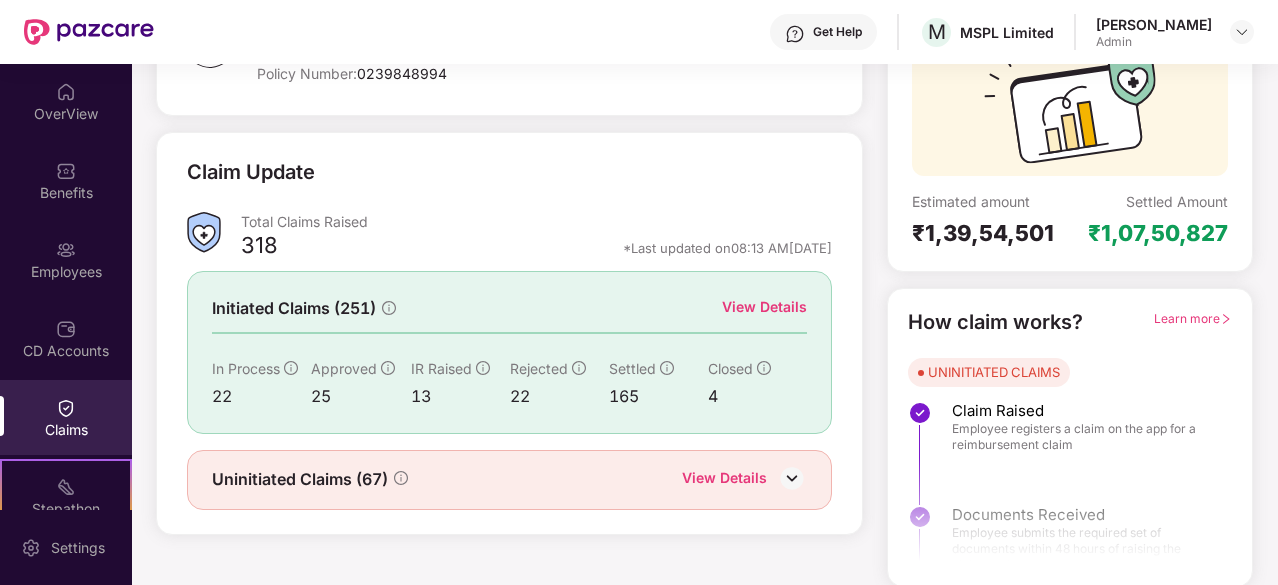 click at bounding box center [1070, 502] 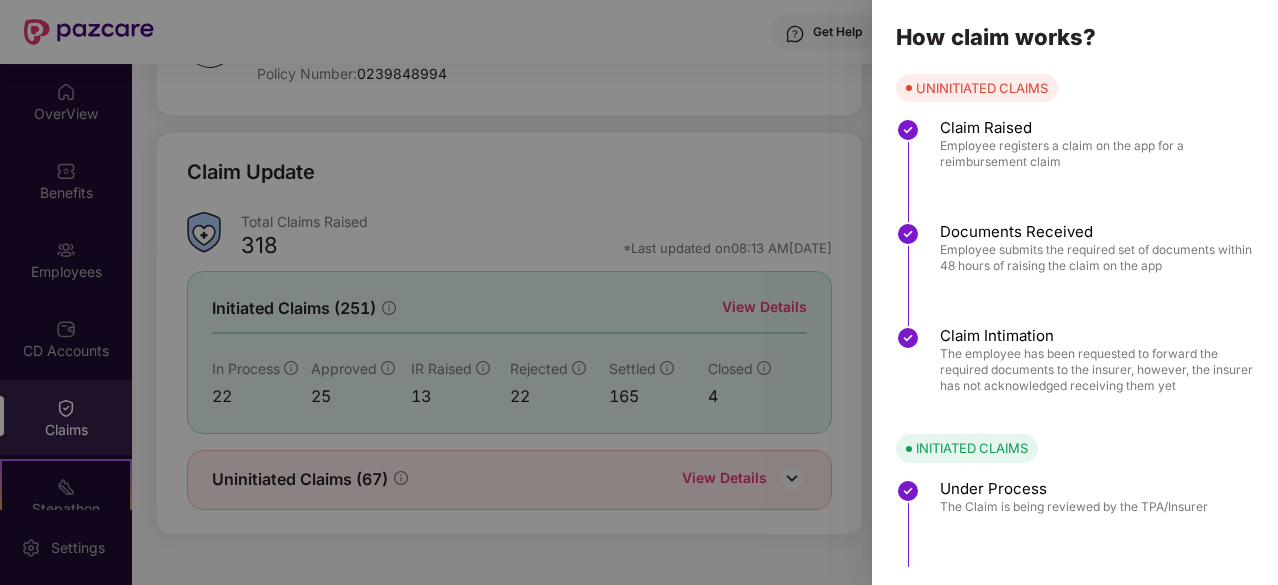 click at bounding box center [639, 292] 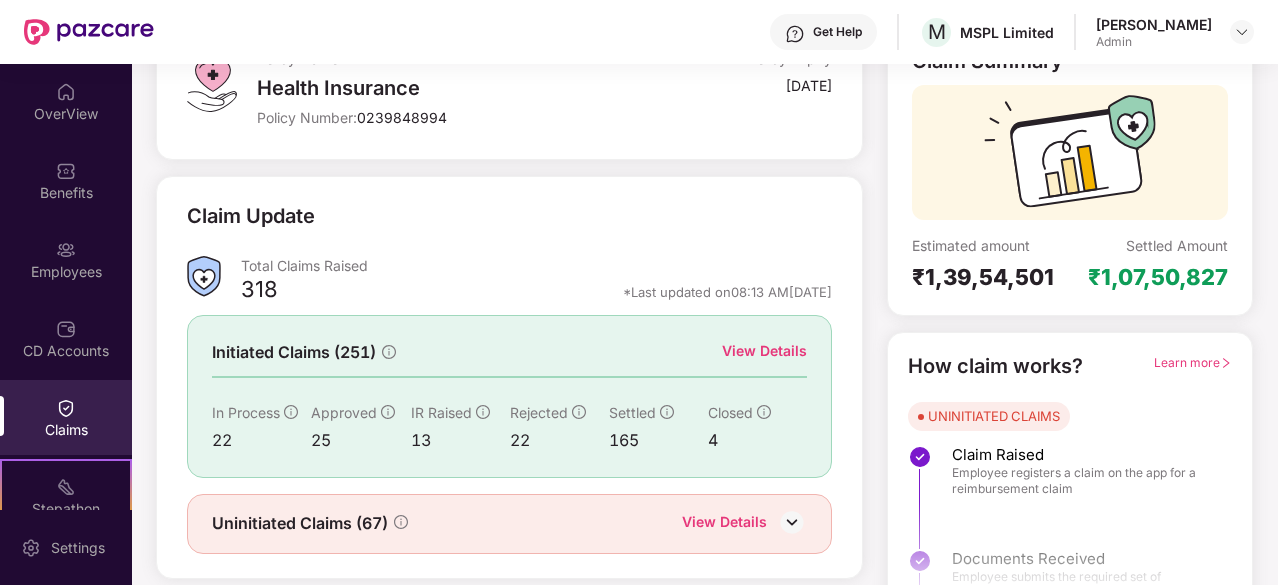 scroll, scrollTop: 196, scrollLeft: 0, axis: vertical 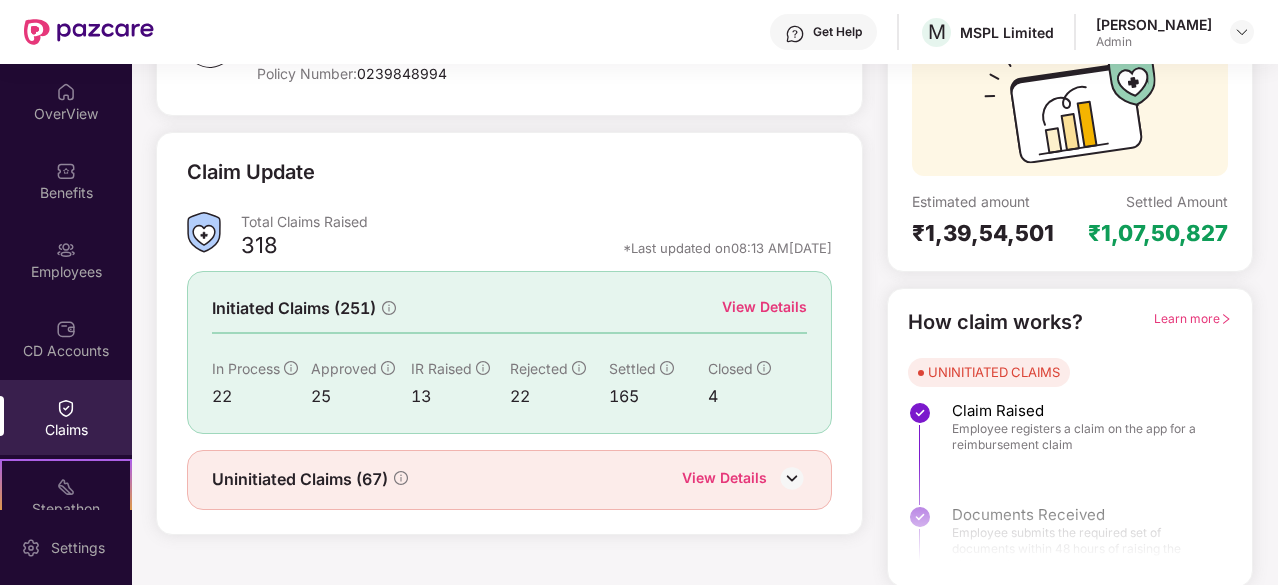 click on "View Details" at bounding box center (744, 480) 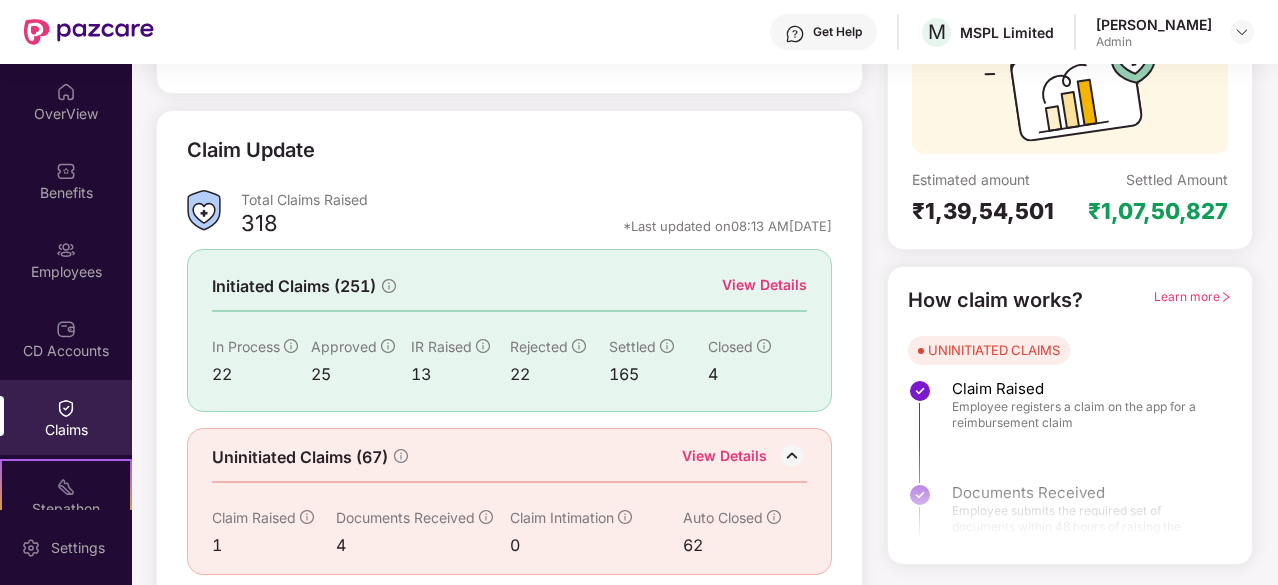scroll, scrollTop: 228, scrollLeft: 0, axis: vertical 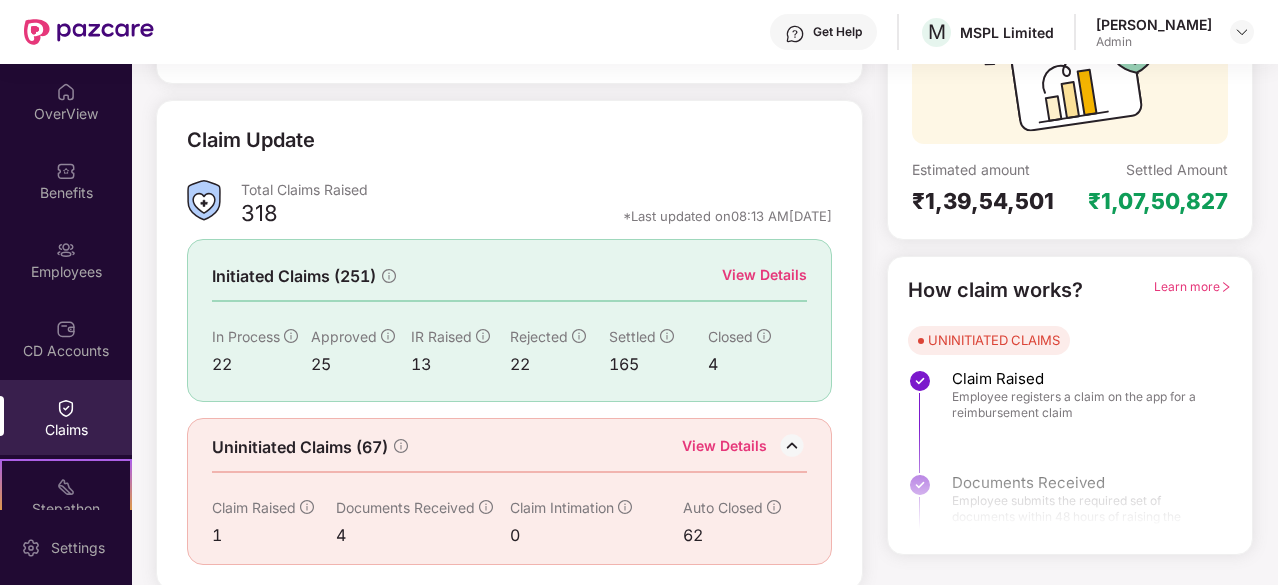 click on "View Details" at bounding box center [764, 275] 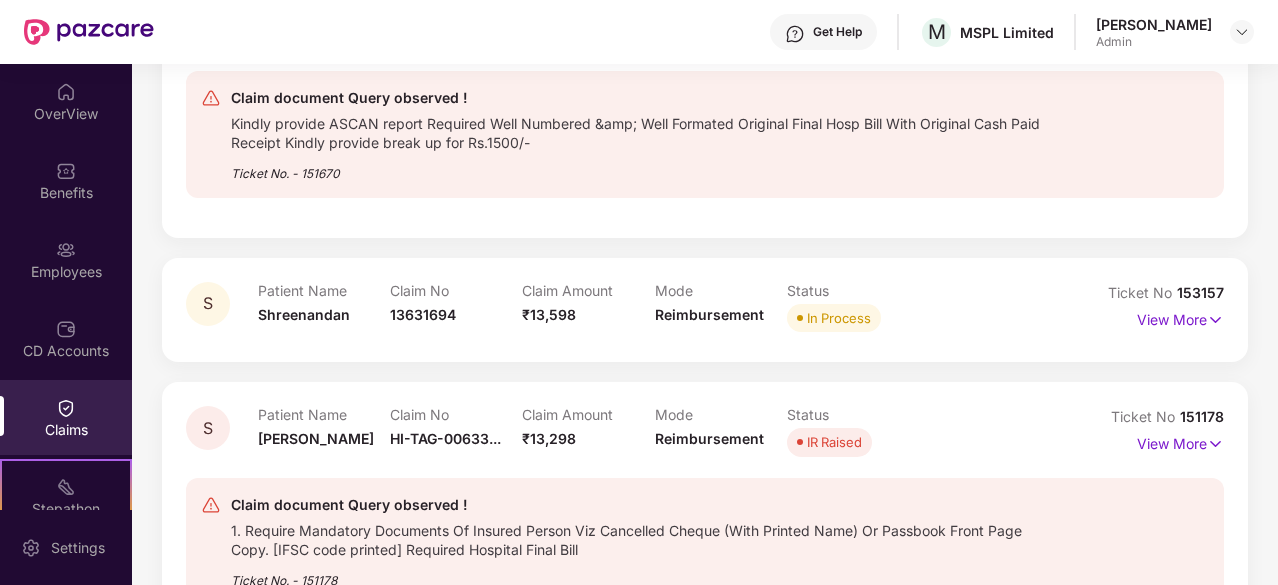 scroll, scrollTop: 3028, scrollLeft: 0, axis: vertical 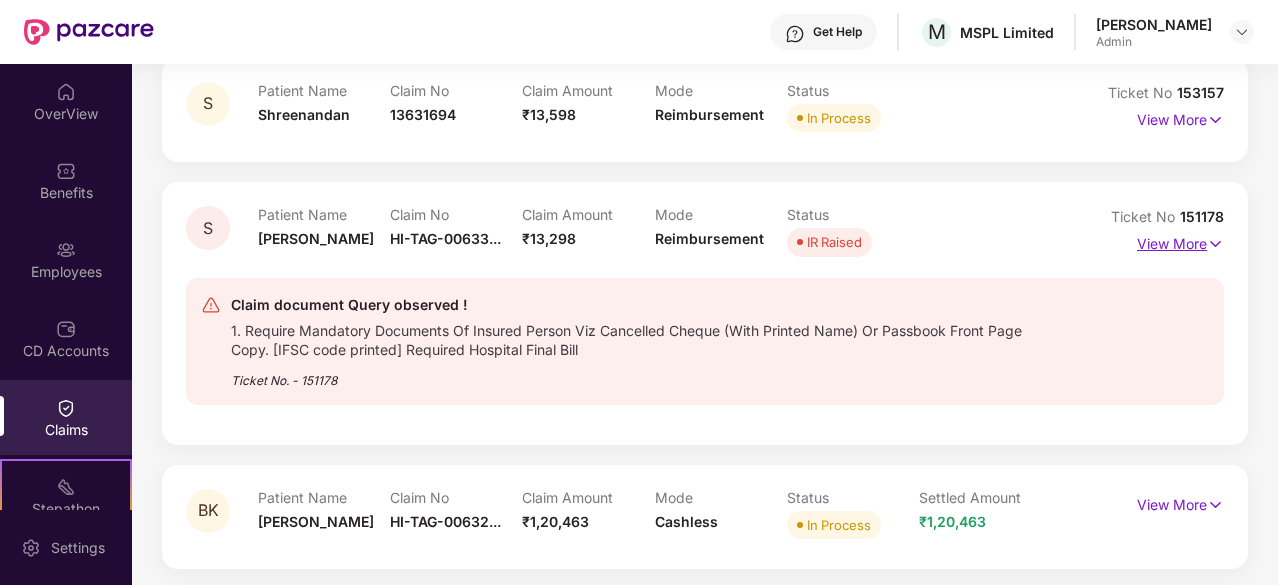 click on "View More" at bounding box center [1180, 241] 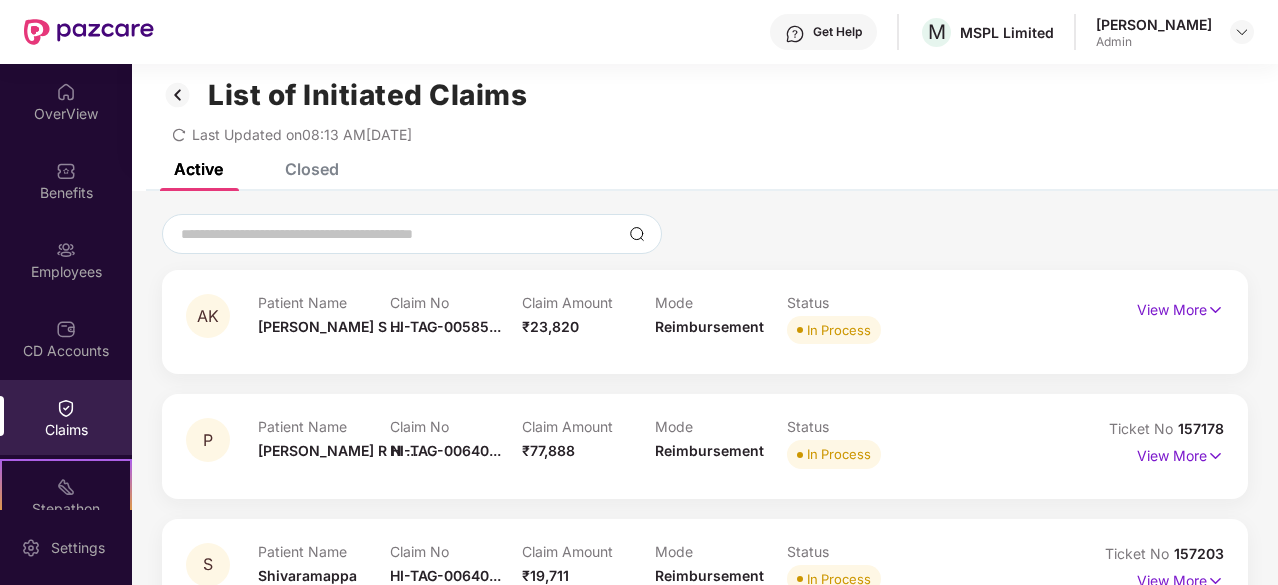 scroll, scrollTop: 0, scrollLeft: 0, axis: both 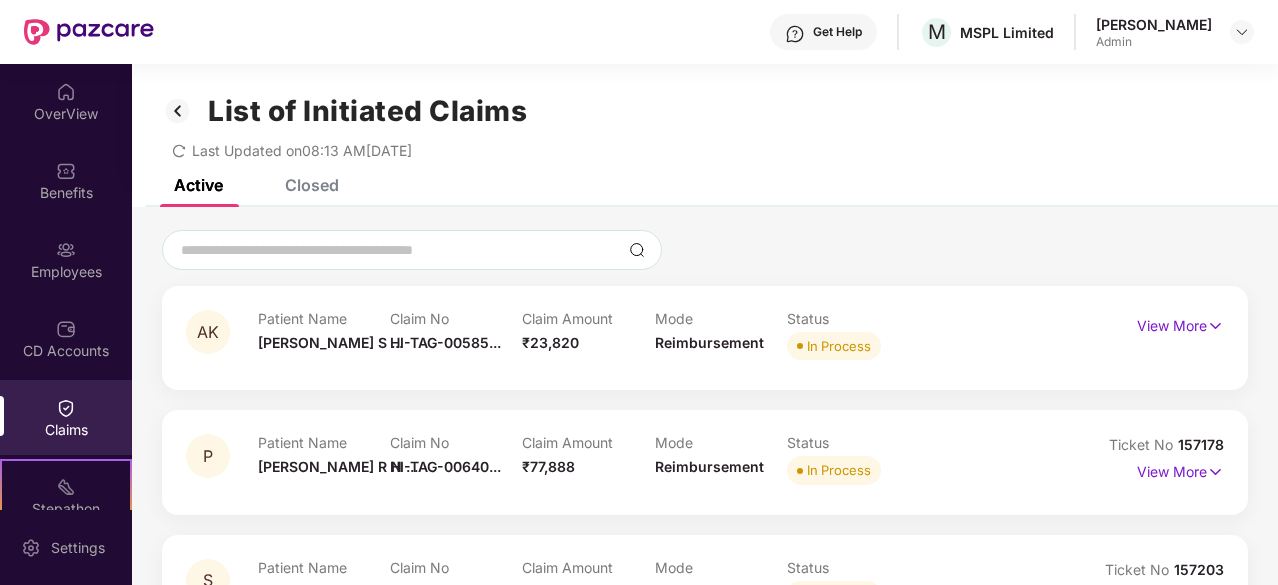 click on "List of Initiated Claims Last Updated on  08:13 AM[DATE]" at bounding box center (705, 121) 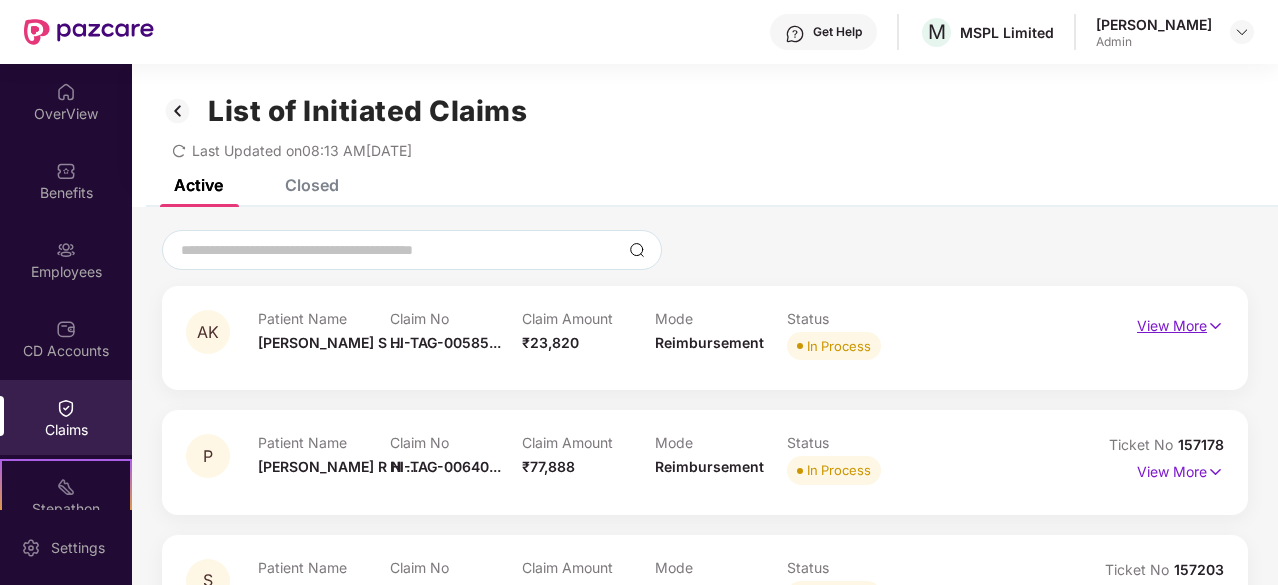 click at bounding box center [1215, 326] 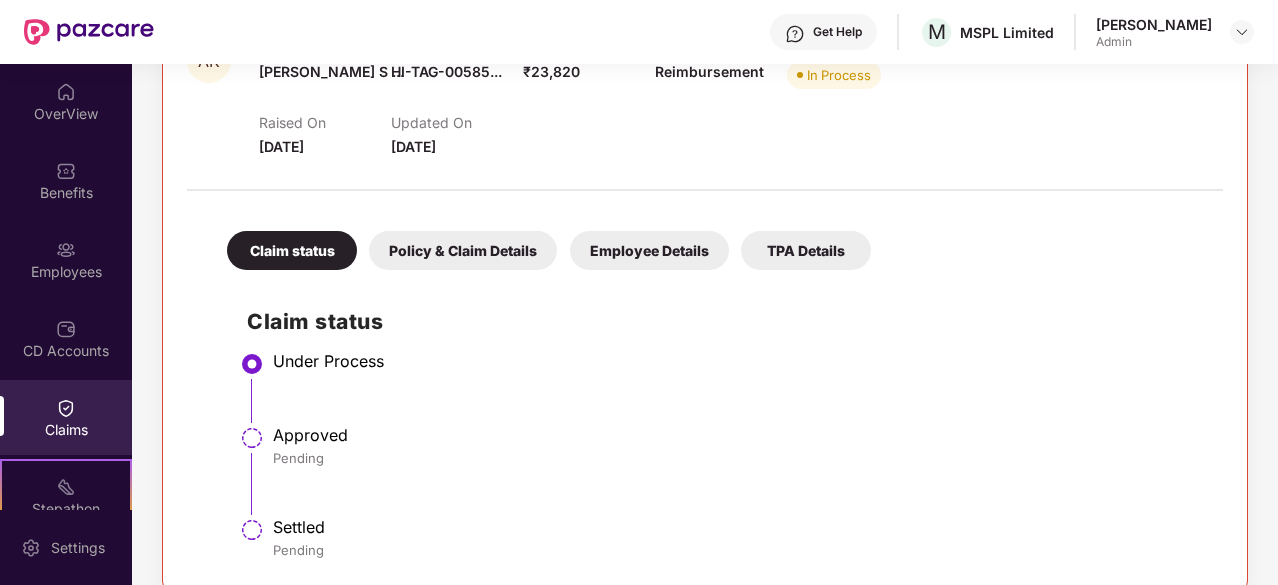 scroll, scrollTop: 400, scrollLeft: 0, axis: vertical 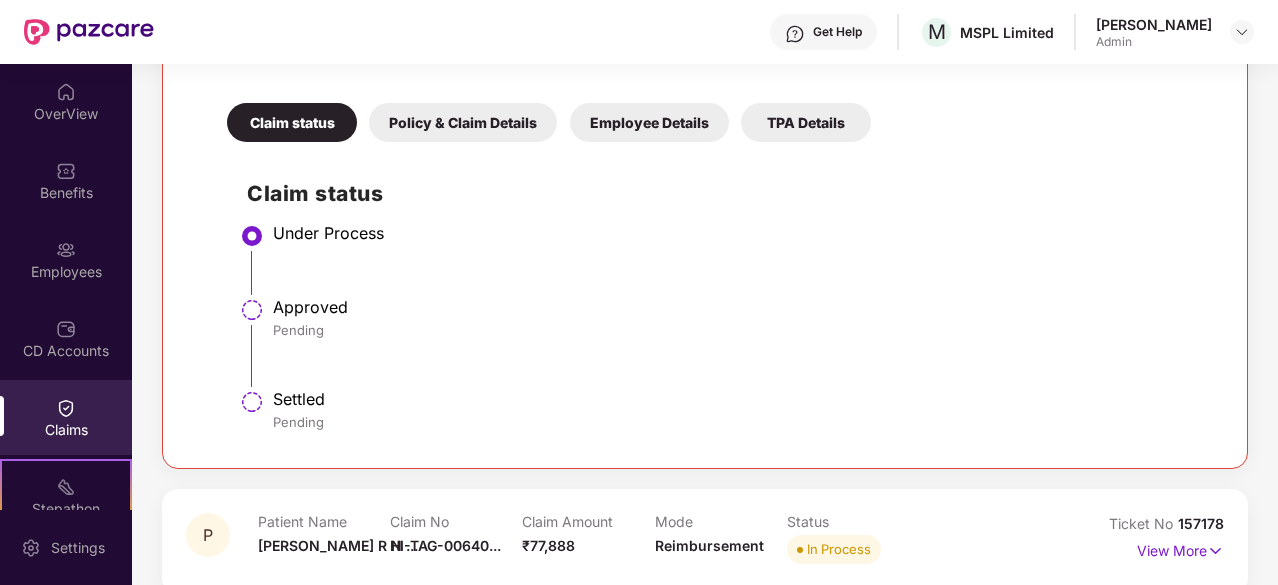 click on "Policy & Claim Details" at bounding box center (463, 122) 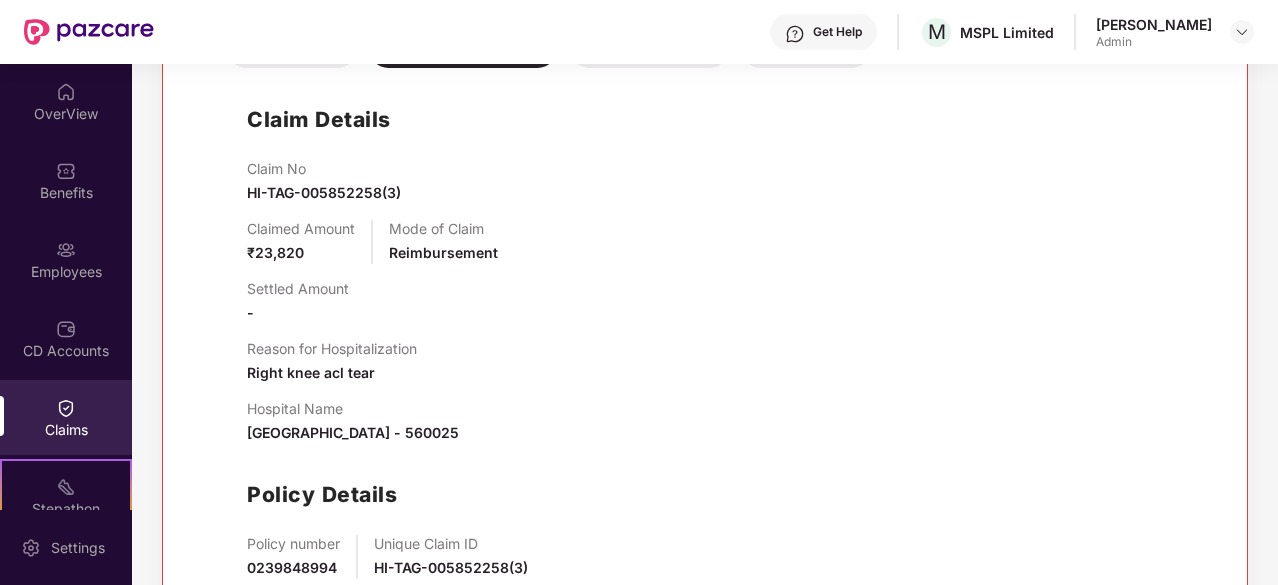 scroll, scrollTop: 500, scrollLeft: 0, axis: vertical 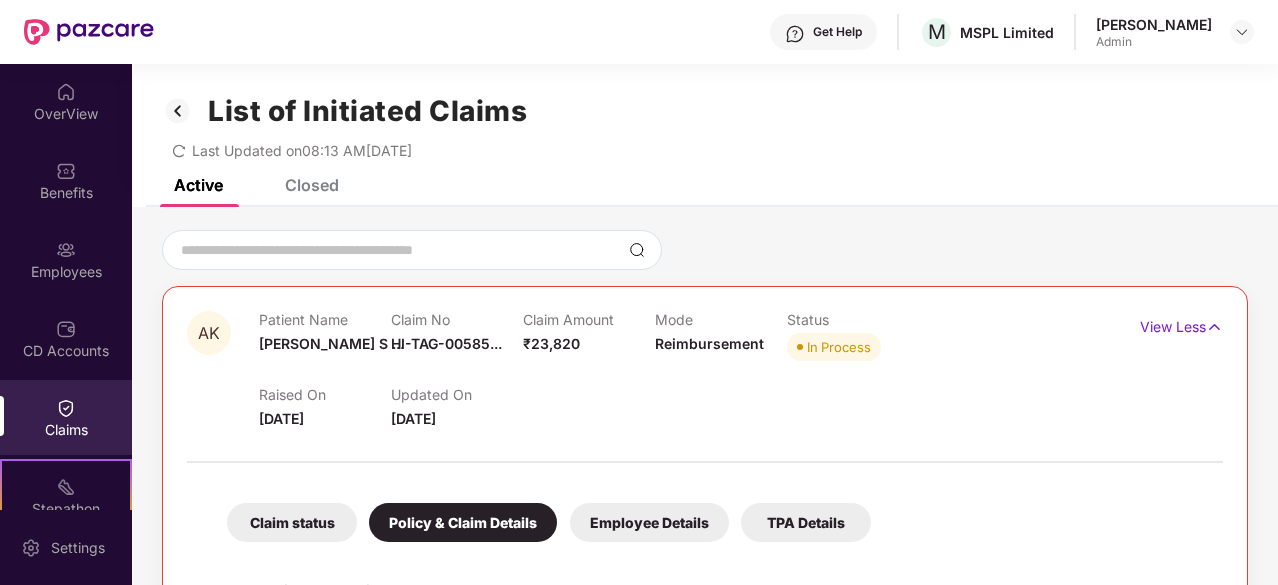 click 